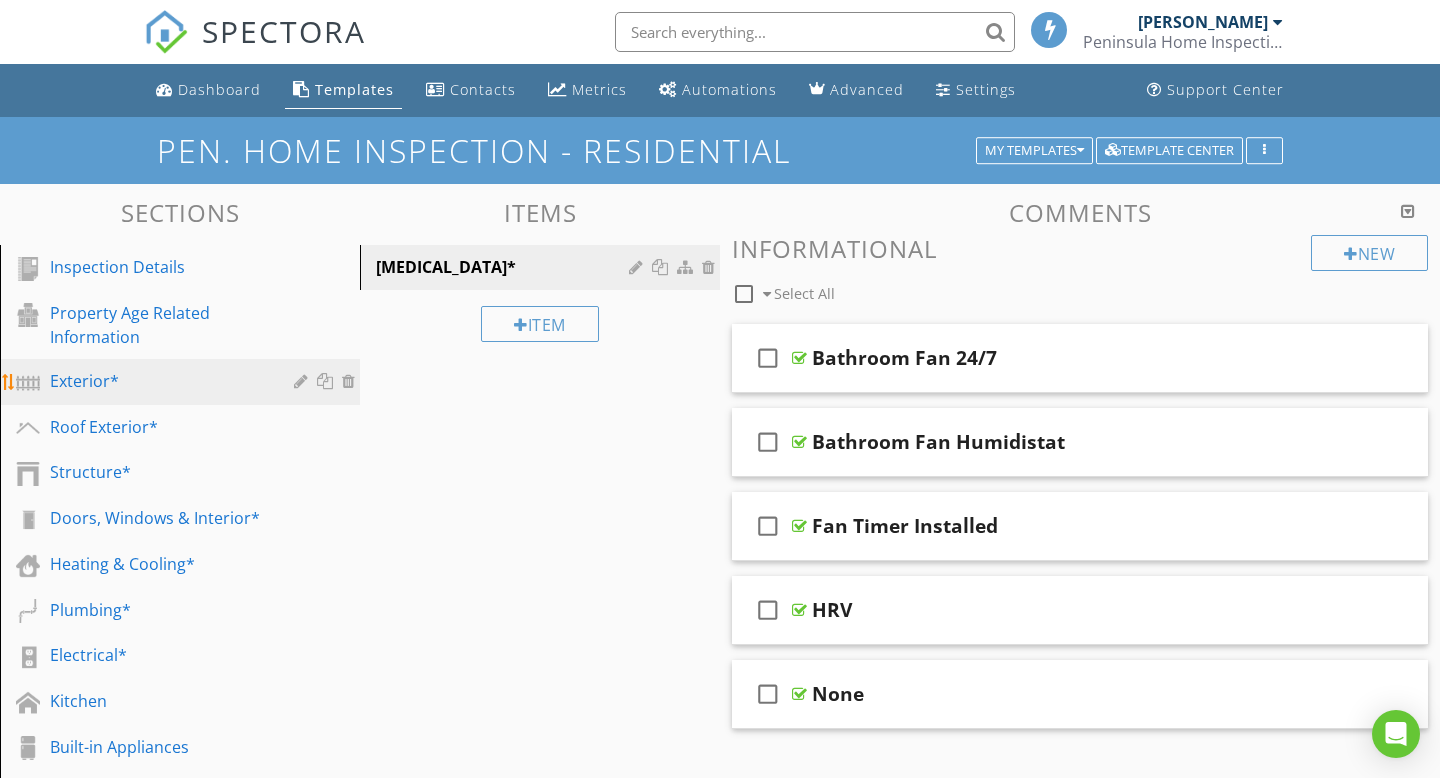 scroll, scrollTop: 285, scrollLeft: 0, axis: vertical 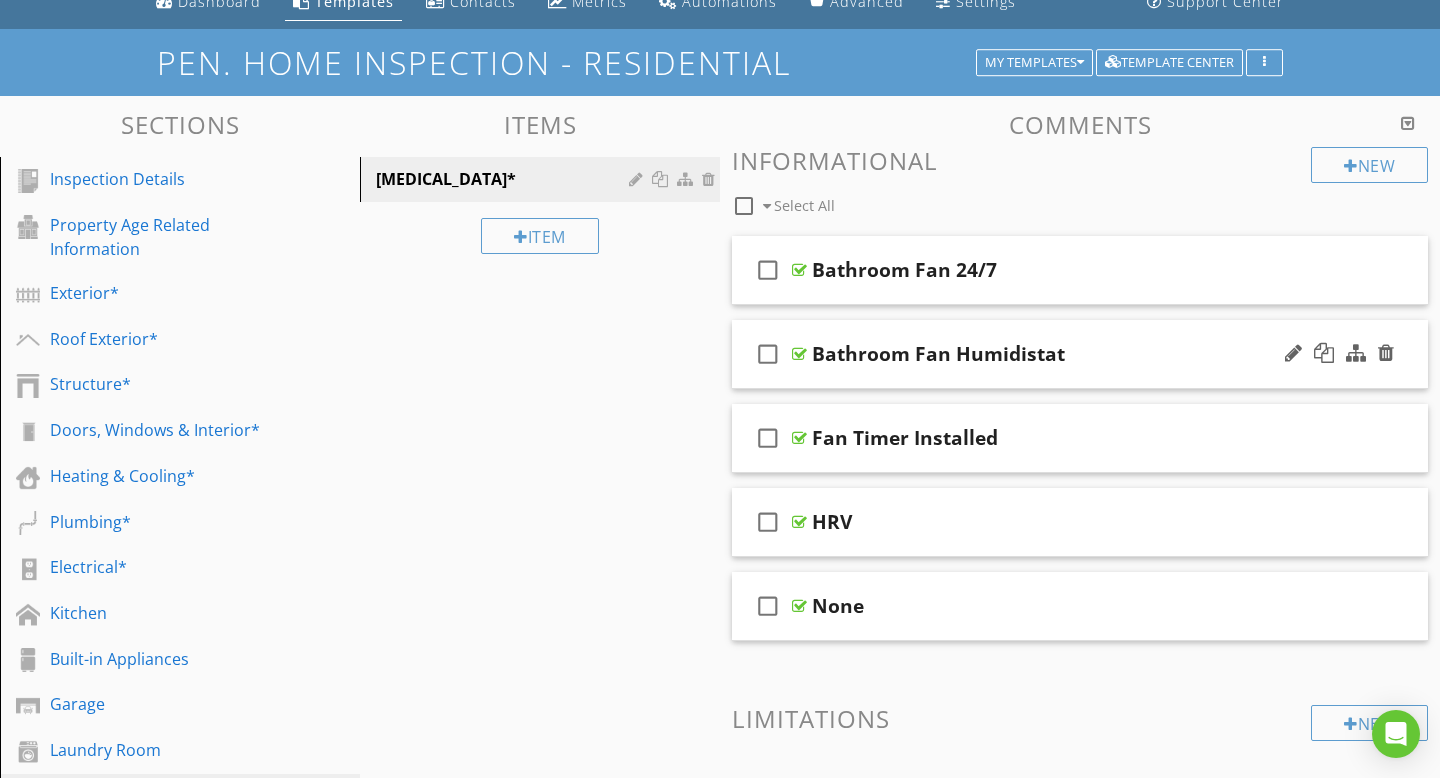 click on "Bathroom Fan Humidistat" at bounding box center (938, 354) 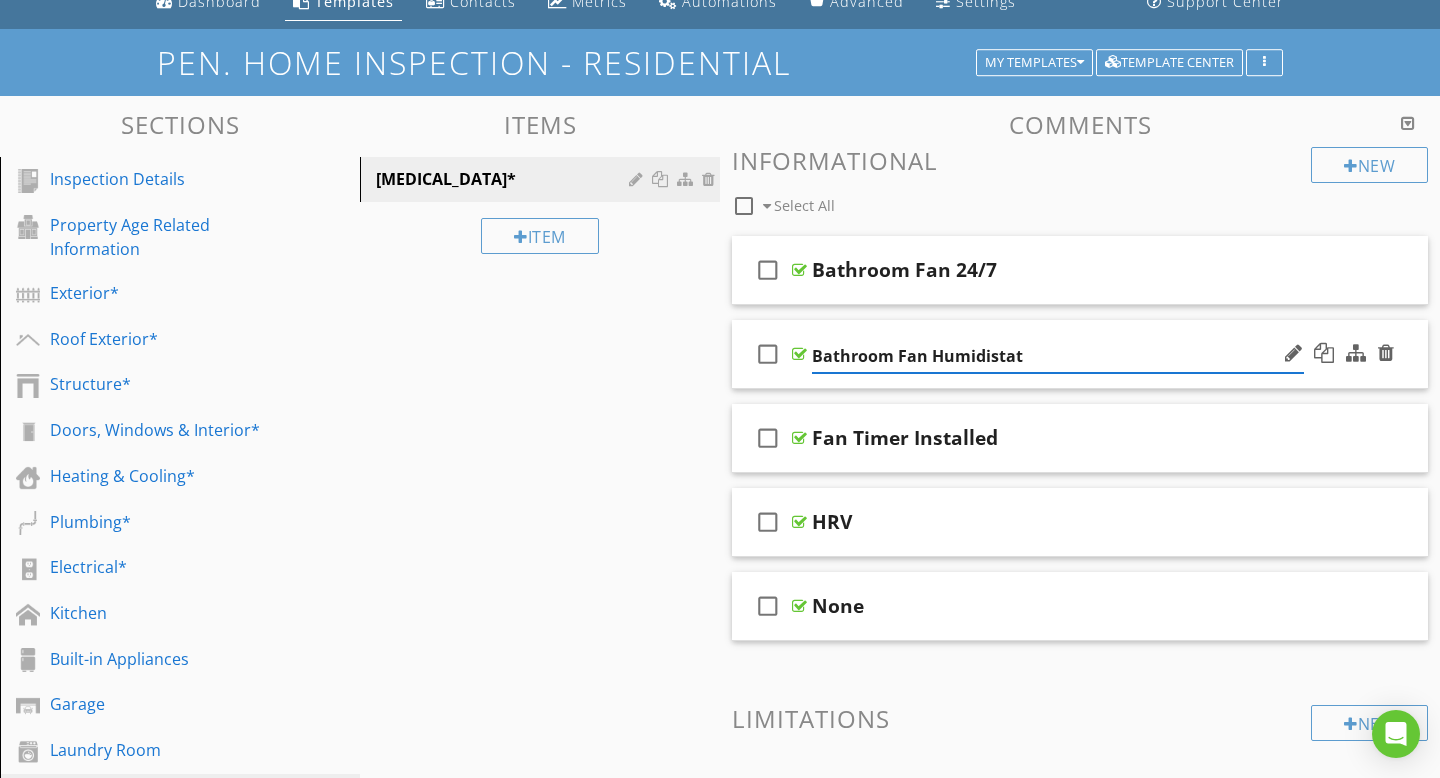 click on "Bathroom Fan Humidistat" at bounding box center (1058, 356) 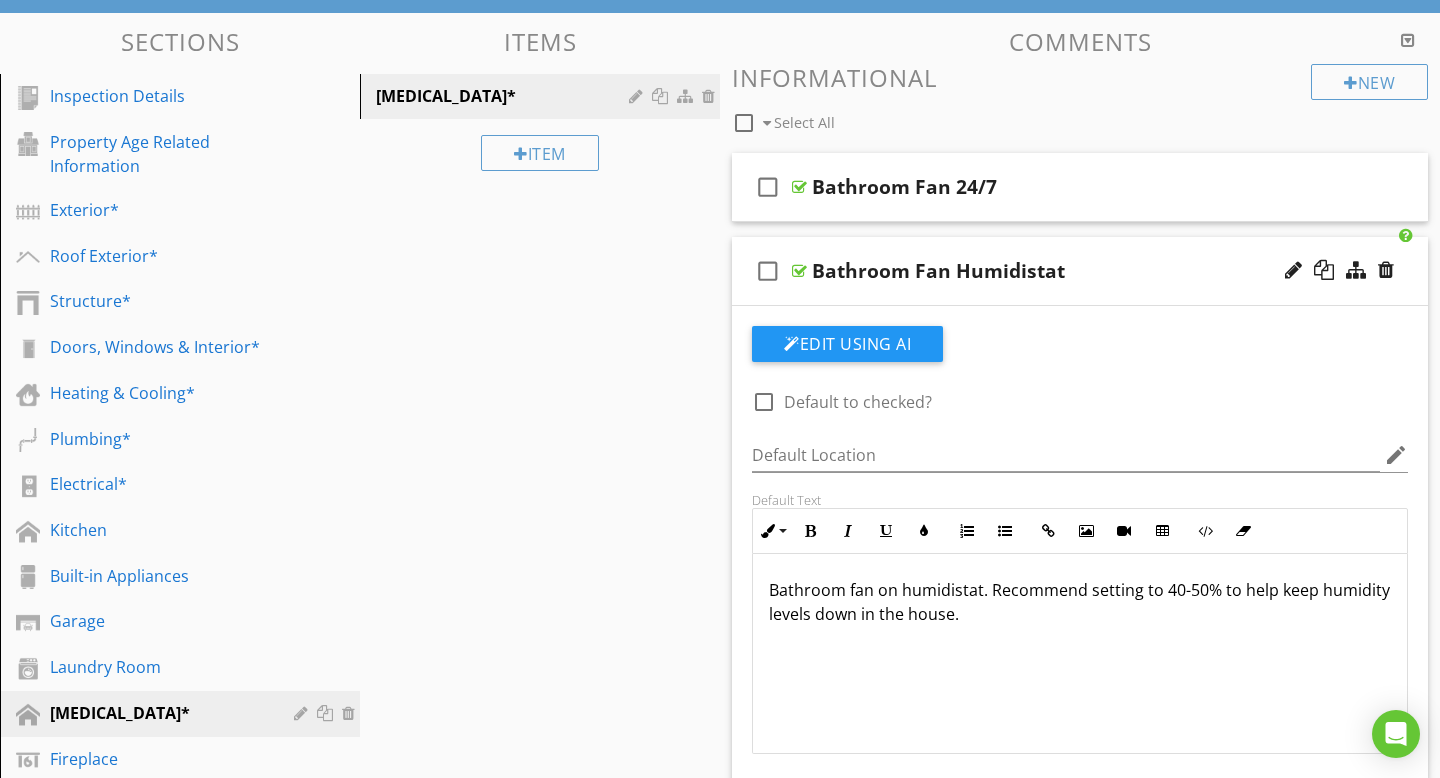 scroll, scrollTop: 176, scrollLeft: 0, axis: vertical 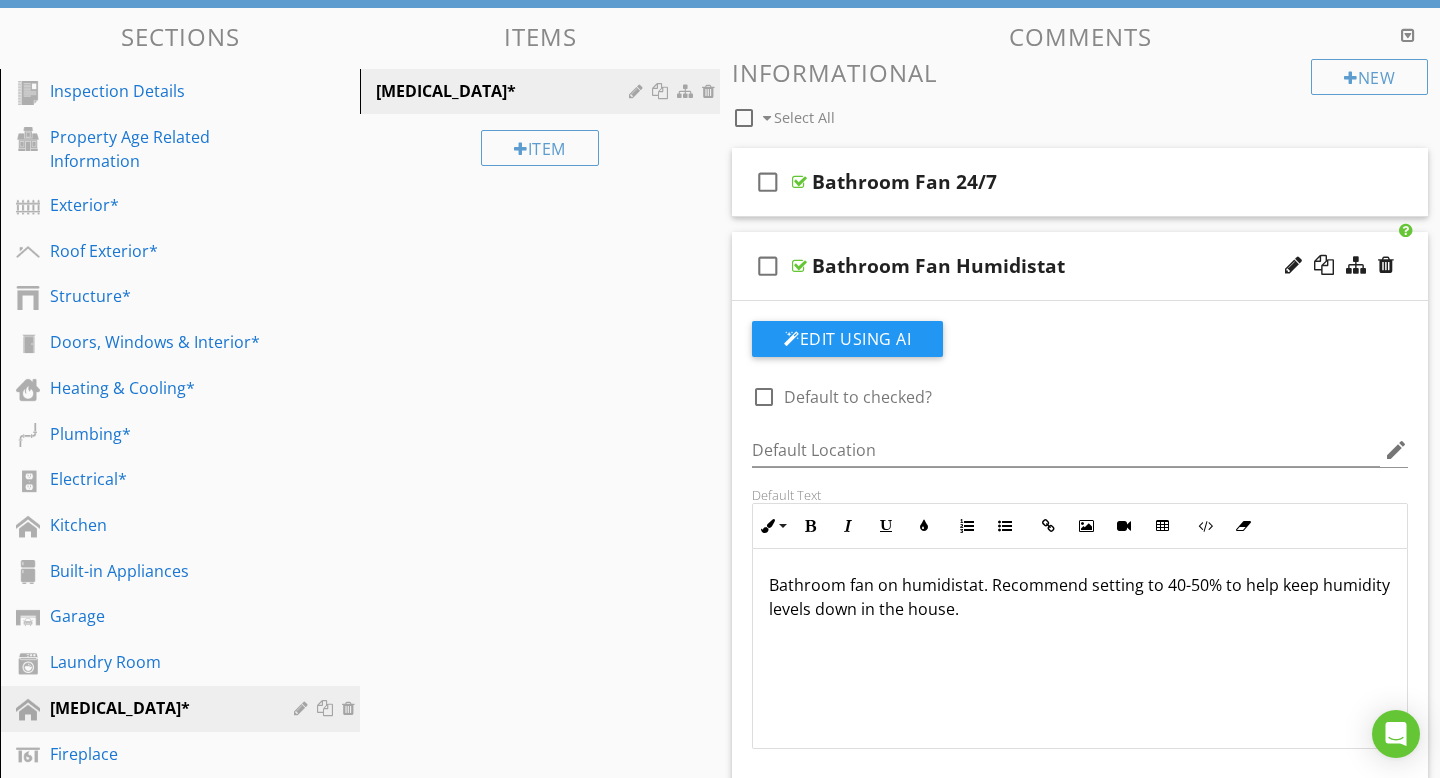 click at bounding box center [799, 266] 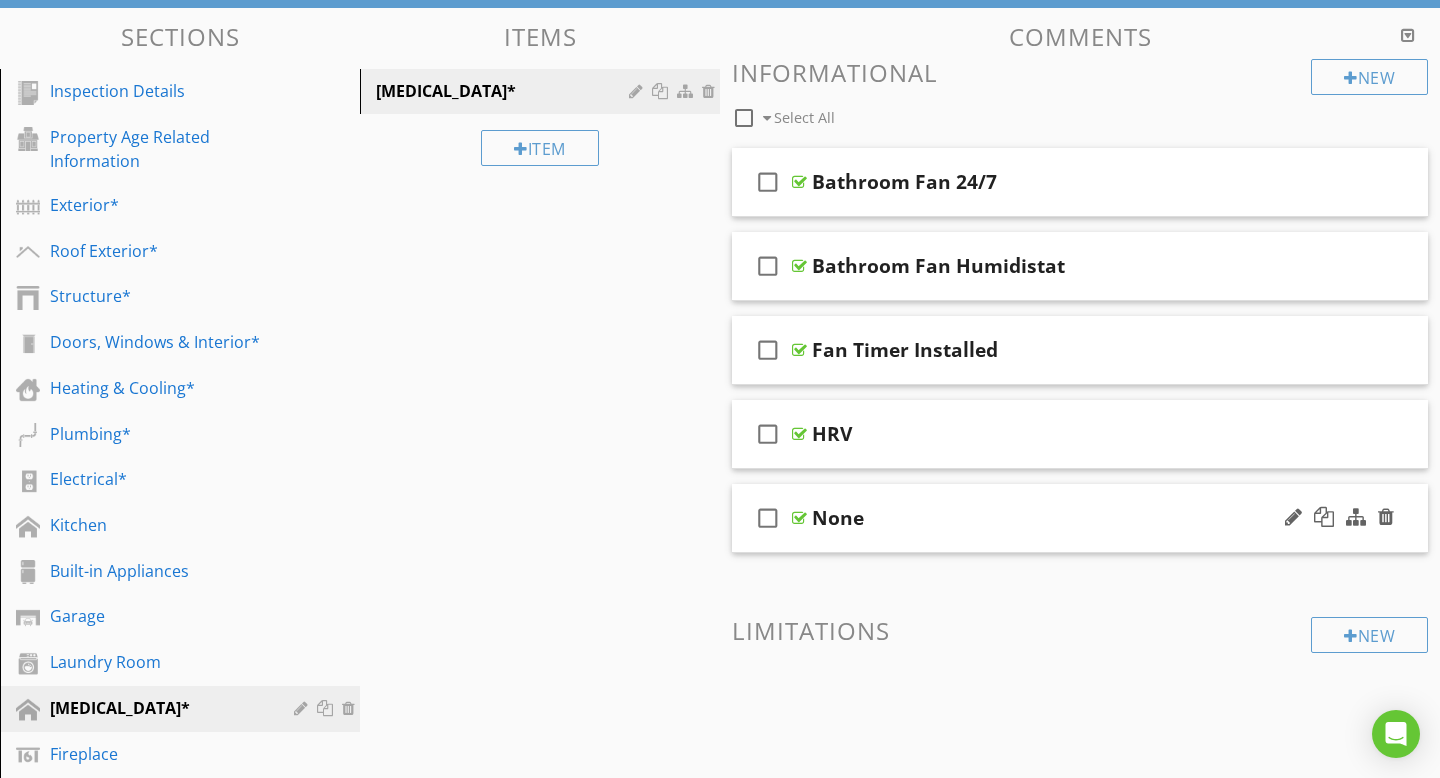 scroll, scrollTop: 165, scrollLeft: 0, axis: vertical 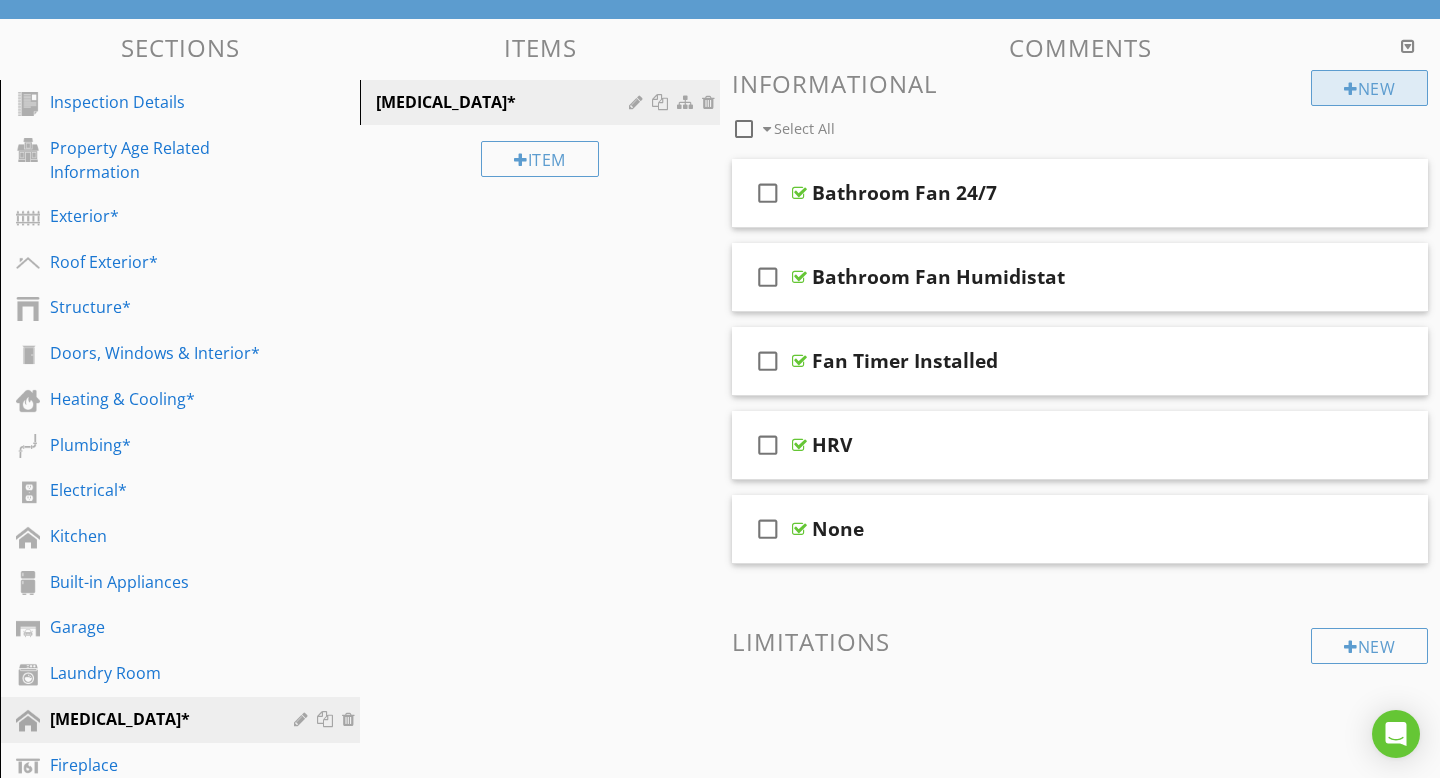 click at bounding box center (1351, 89) 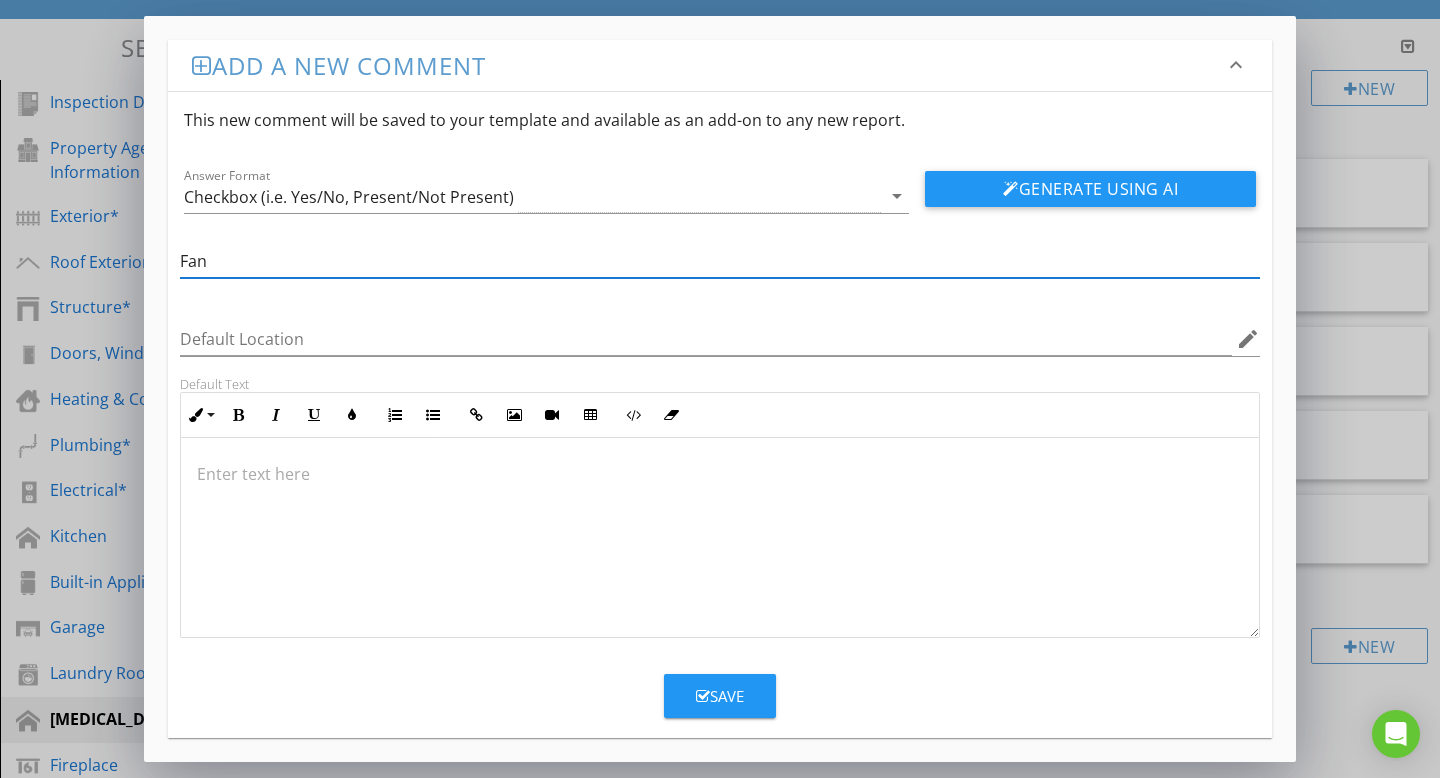 type on "Fan" 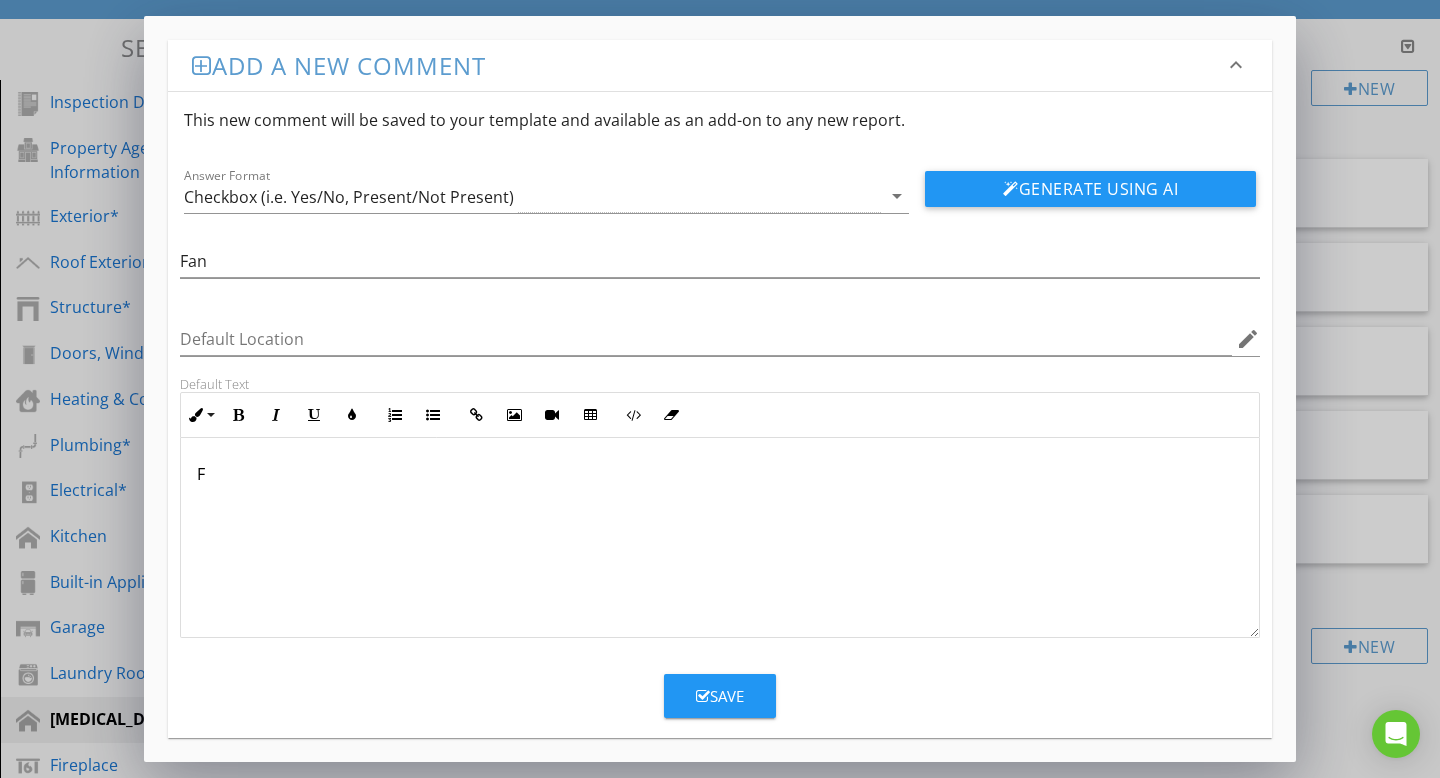 type 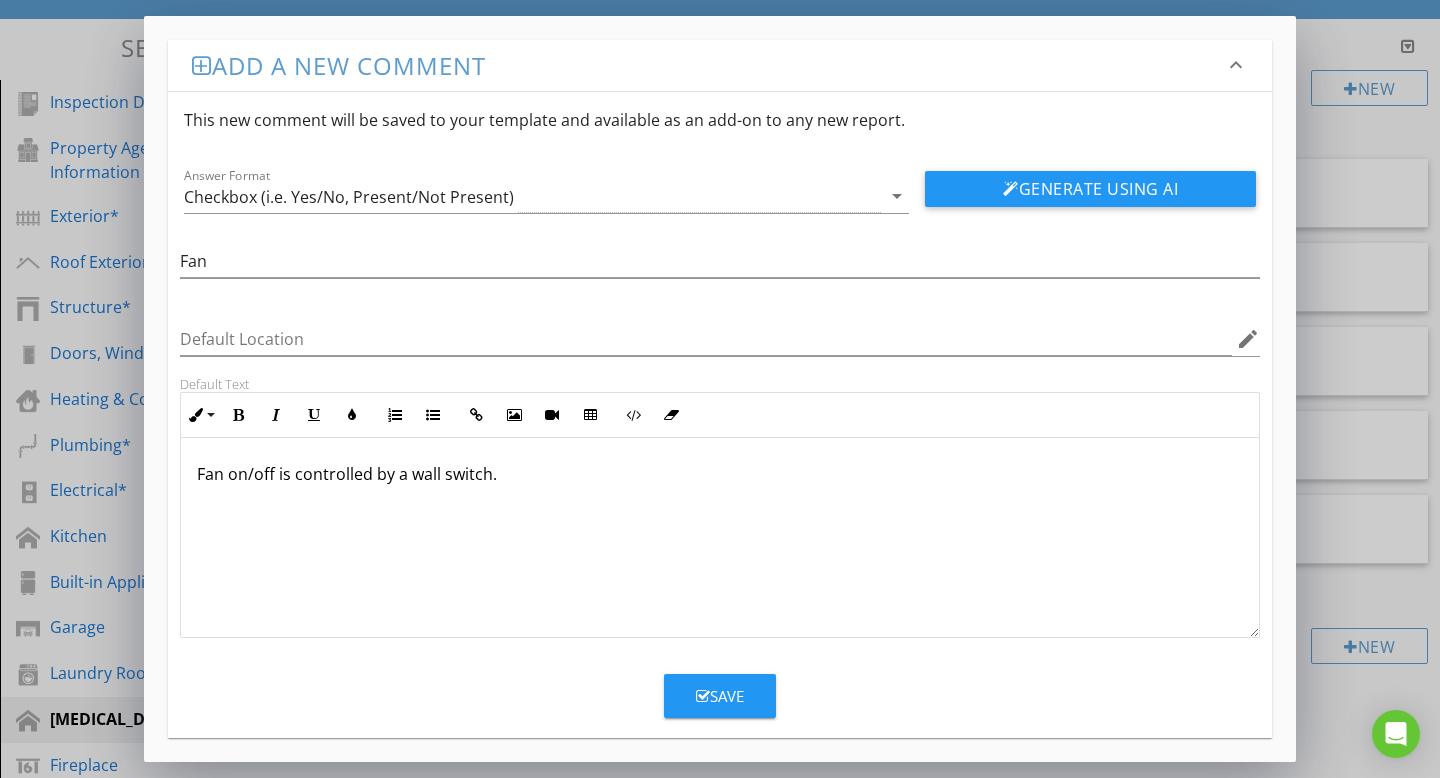 click on "Add a new comment
keyboard_arrow_down
This new comment will be saved to your template and available as an
add-on to any new report.
Answer Format Checkbox (i.e. Yes/No, Present/Not Present) arrow_drop_down
Generate Using AI
Fan             Default Location edit       Default Text   Inline Style XLarge Large Normal Small Light Small/Light Bold Italic Underline Colors Ordered List Unordered List Insert Link Insert Image Insert Video Insert Table Code View Clear Formatting Fan on/off is controlled by a wall switch. Enter text here <p>Fan on/off is controlled by a wall switch.</p>
Save" at bounding box center [720, 389] 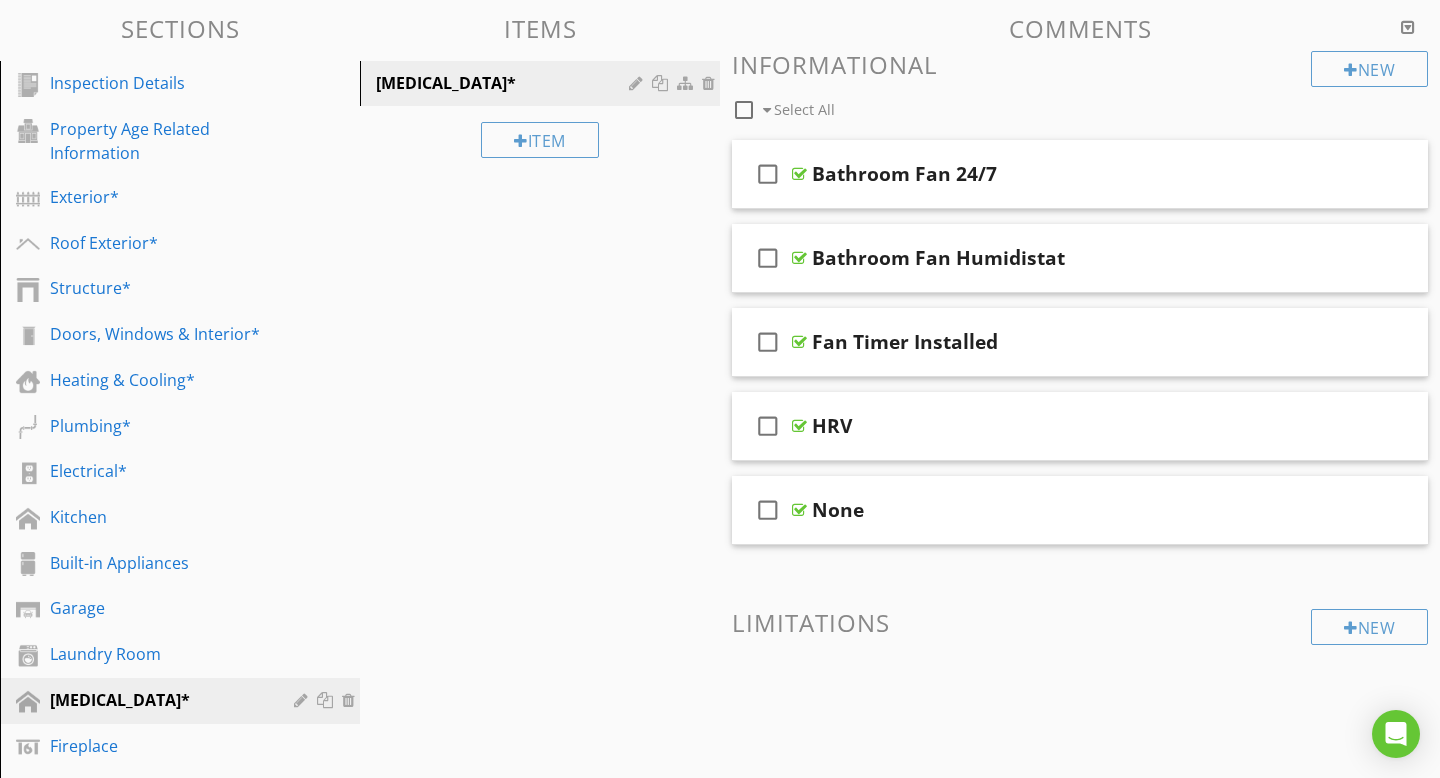 scroll, scrollTop: 173, scrollLeft: 0, axis: vertical 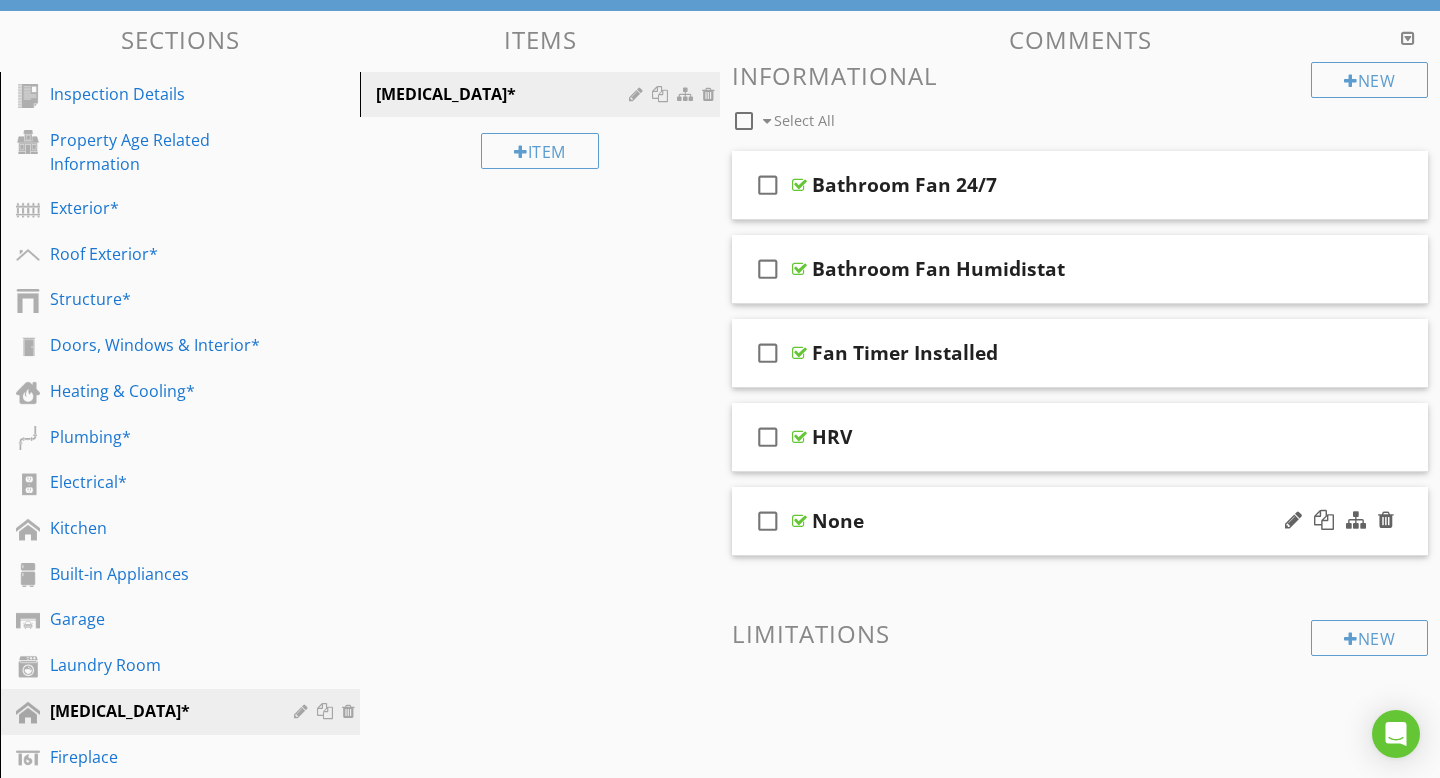 click on "None" at bounding box center (1058, 521) 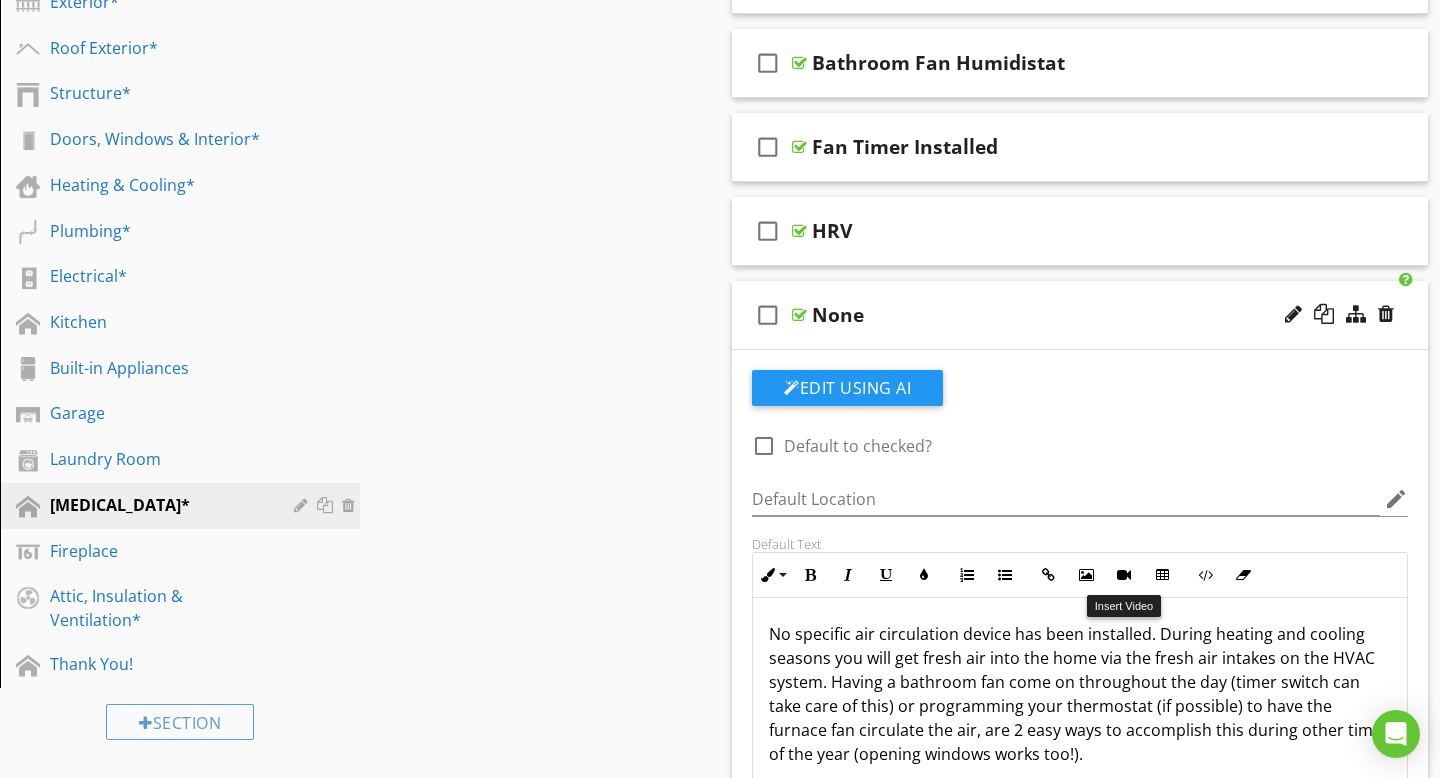 scroll, scrollTop: 378, scrollLeft: 0, axis: vertical 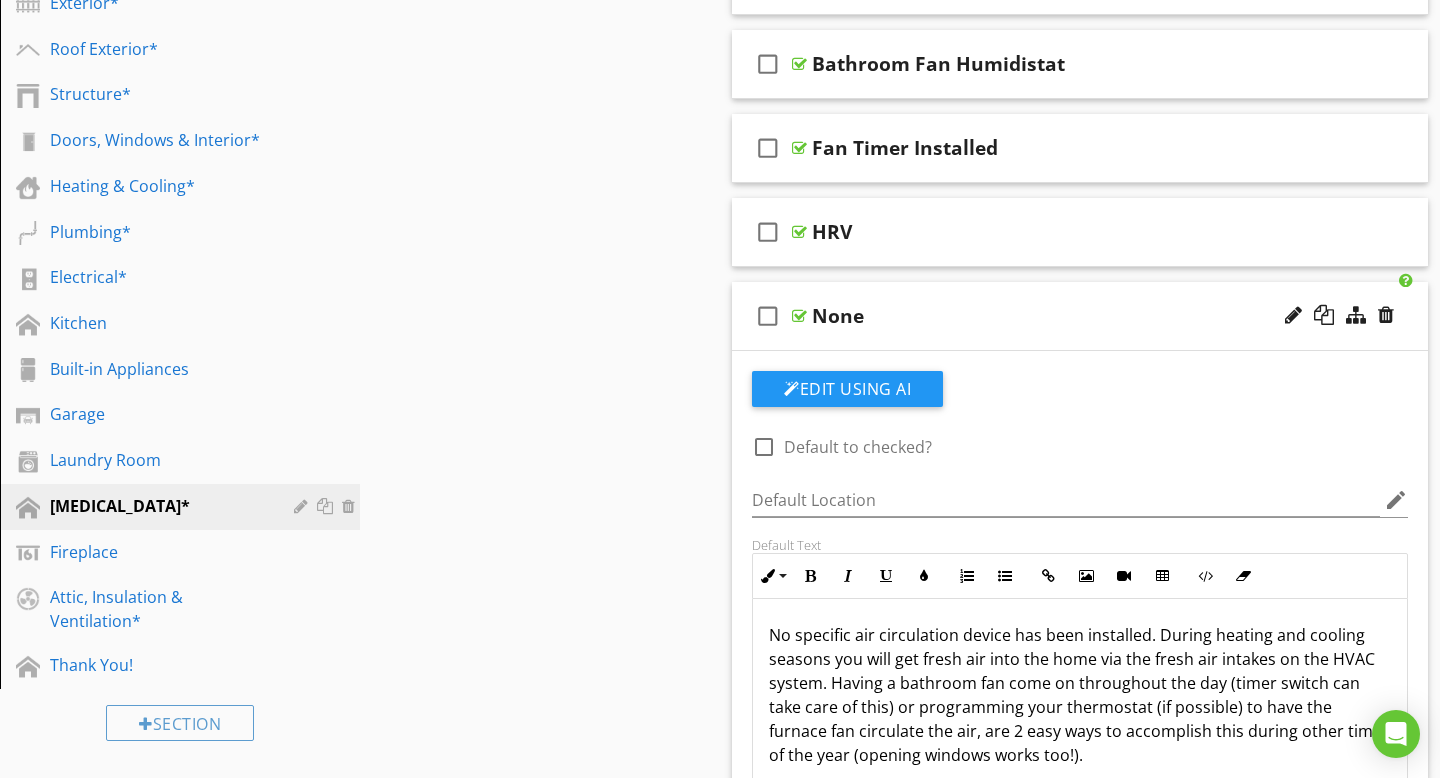 click on "check_box_outline_blank
None" at bounding box center (1080, 316) 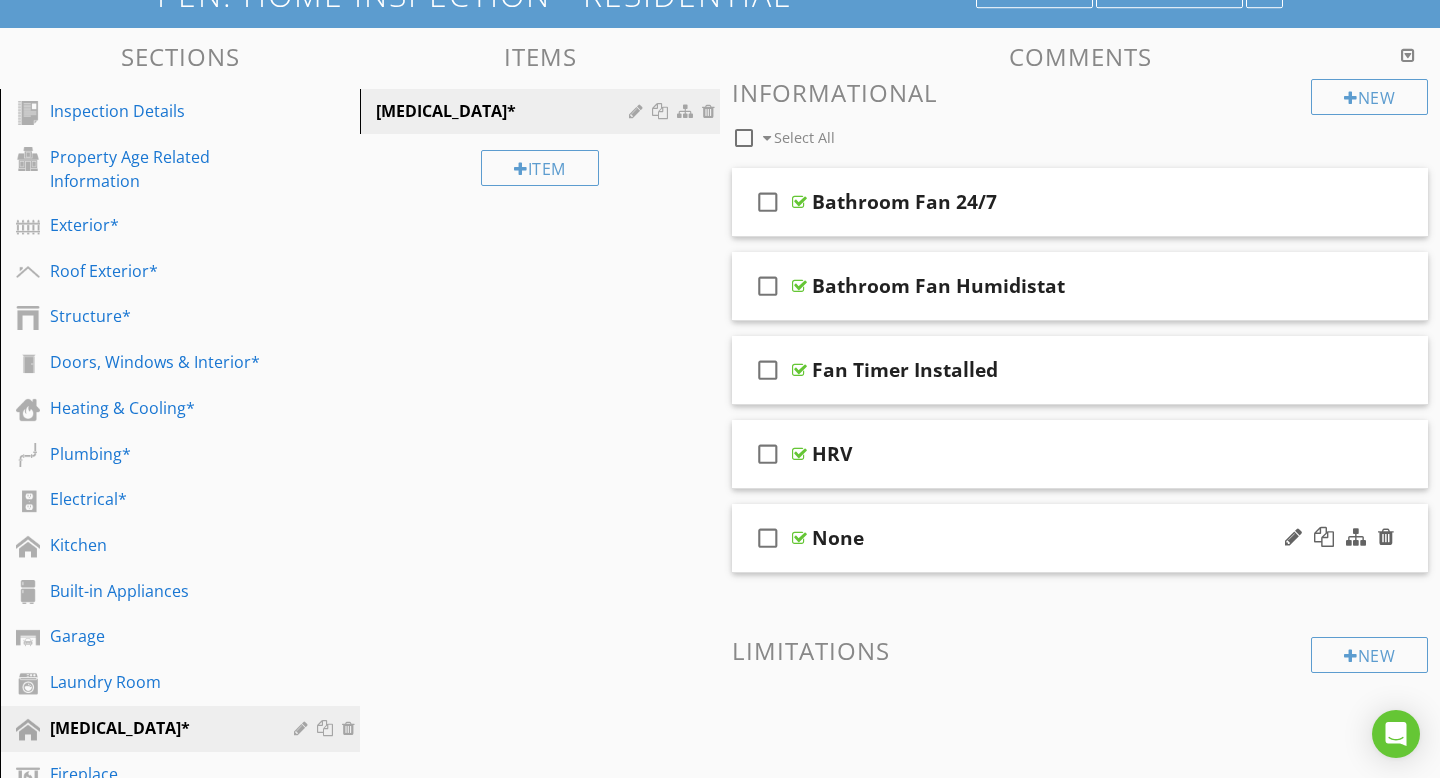 scroll, scrollTop: 33, scrollLeft: 0, axis: vertical 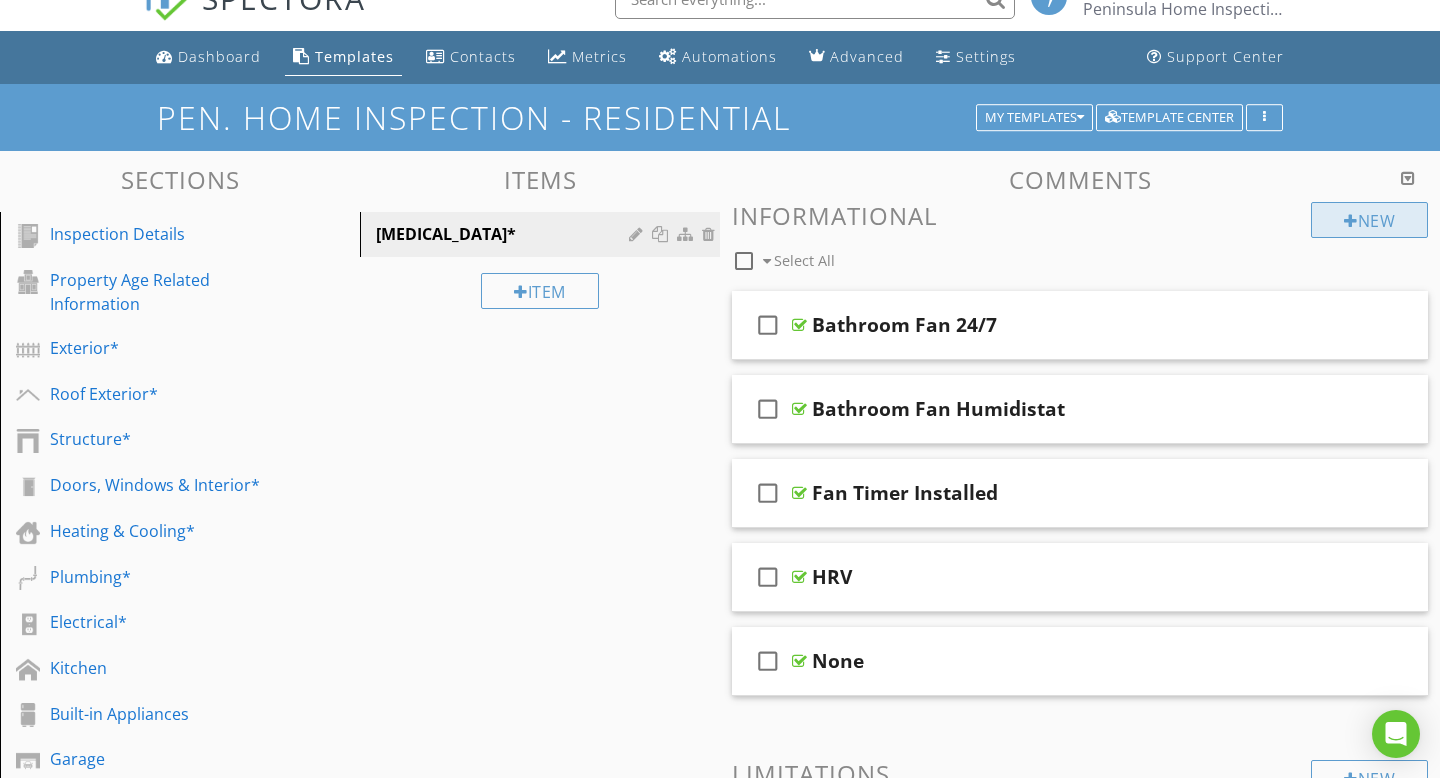 click on "New" at bounding box center (1369, 220) 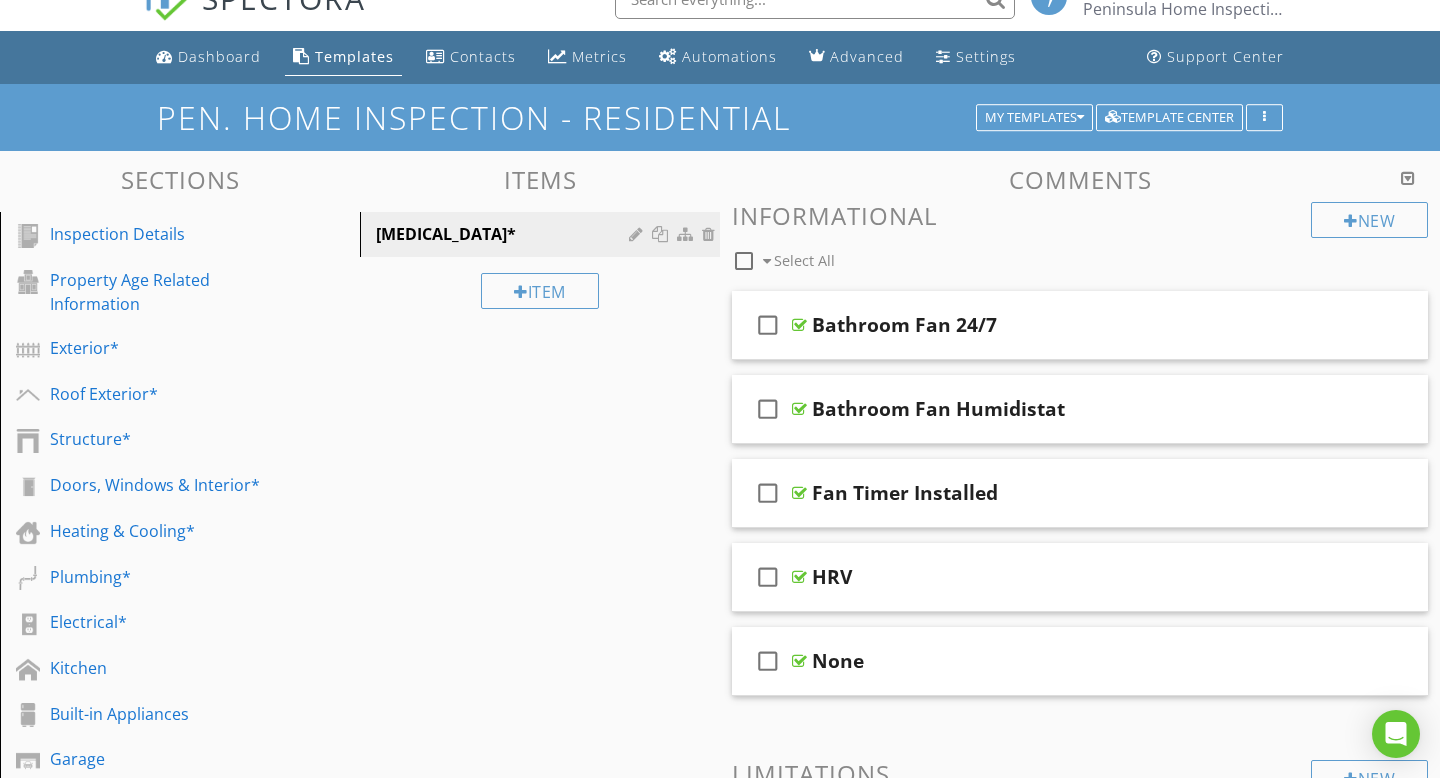 click at bounding box center [720, 389] 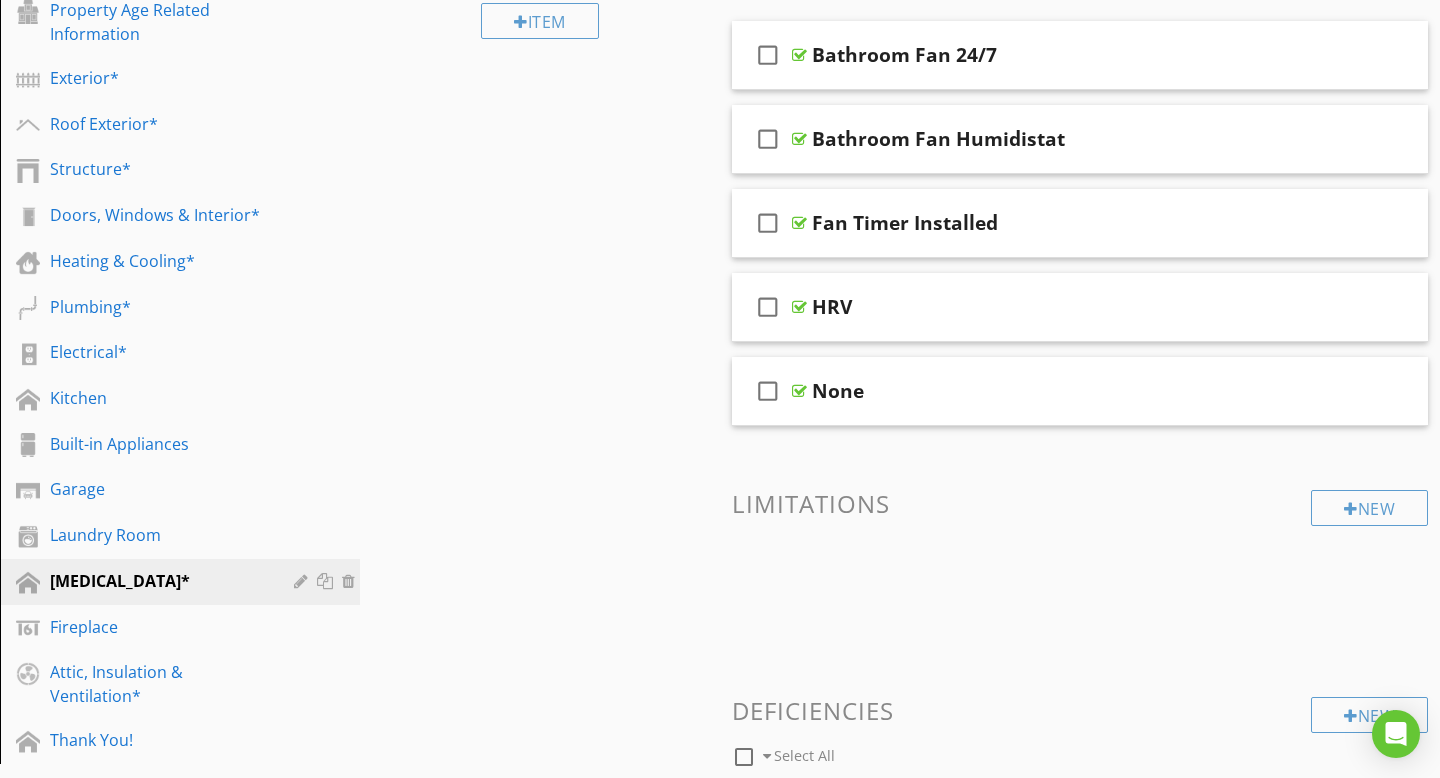 scroll, scrollTop: 305, scrollLeft: 0, axis: vertical 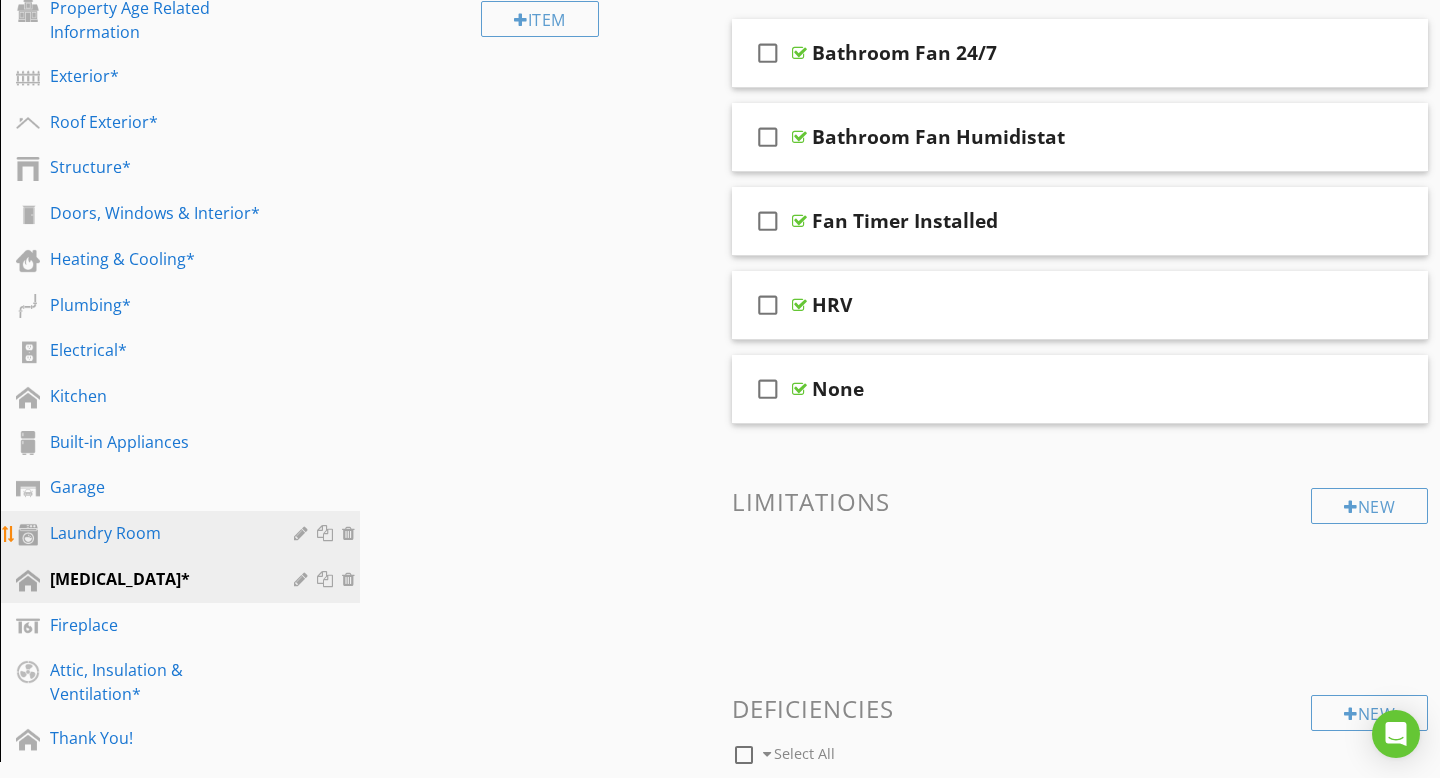 click on "Laundry Room" at bounding box center [195, 534] 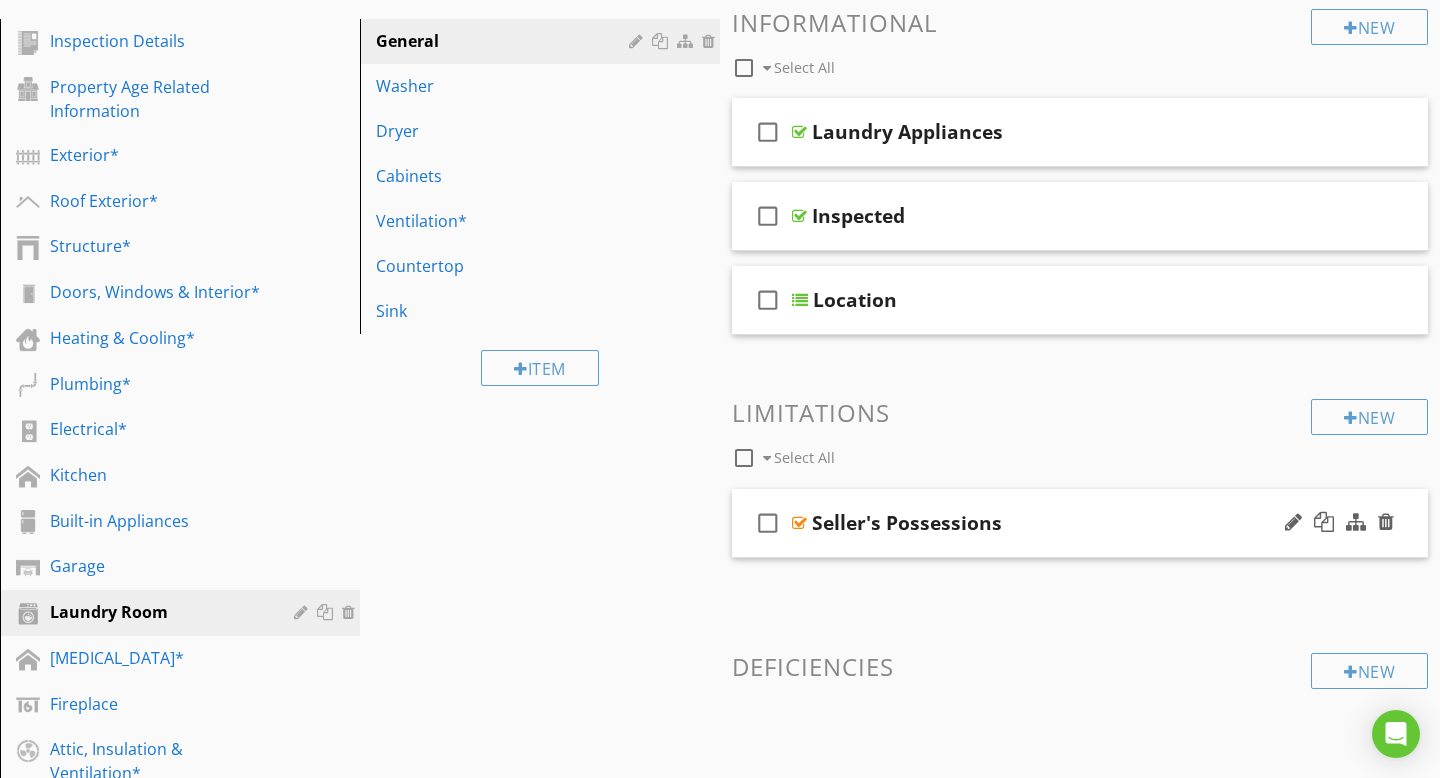 scroll, scrollTop: 225, scrollLeft: 0, axis: vertical 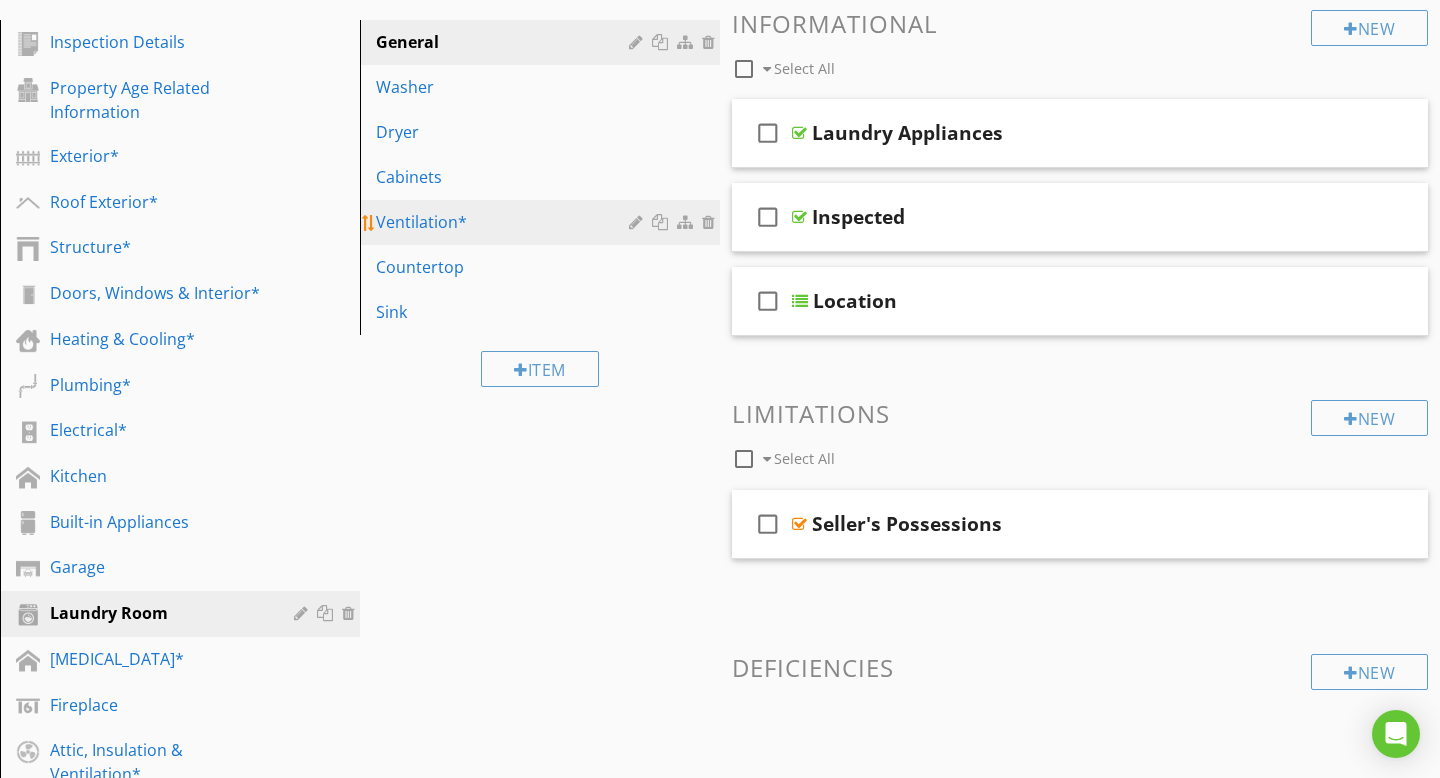click on "Ventilation*" at bounding box center (505, 222) 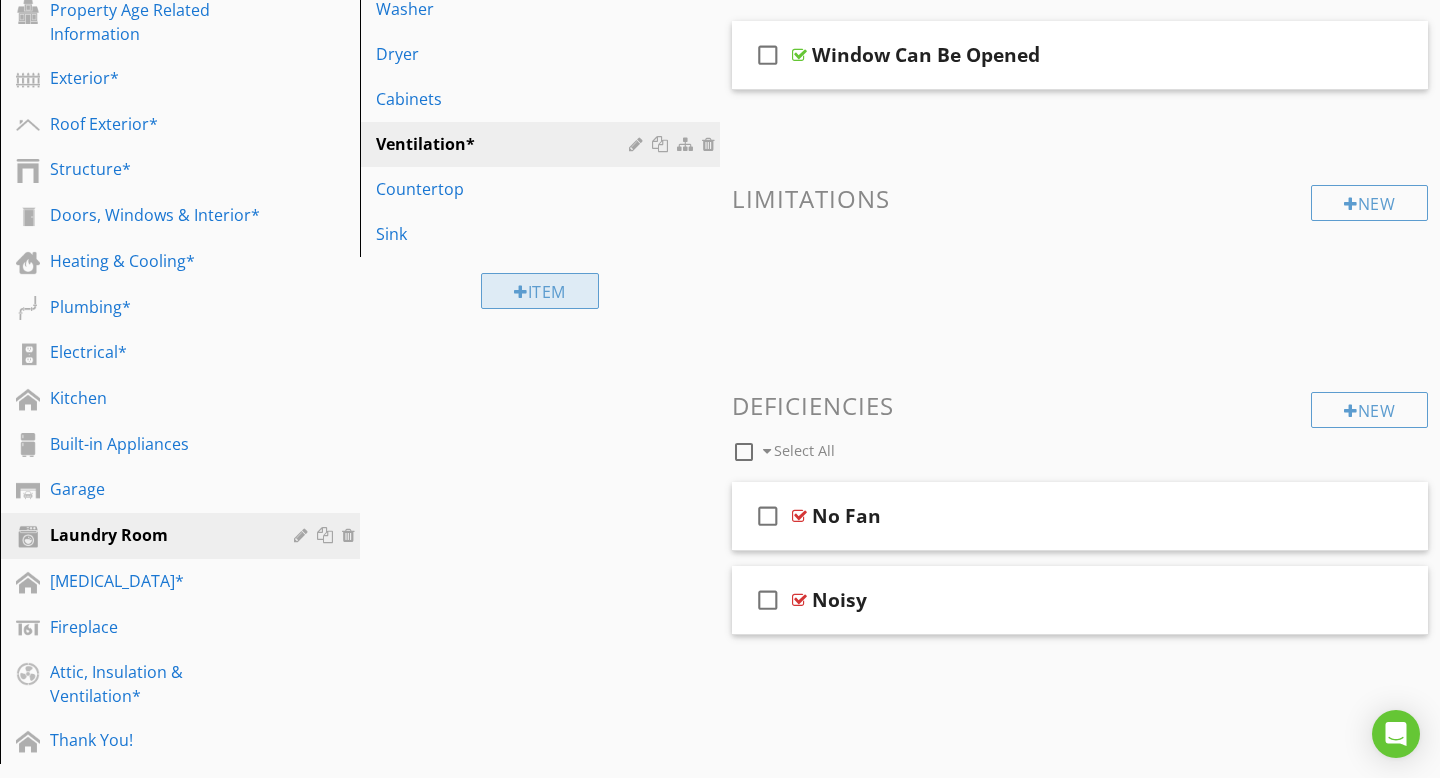 scroll, scrollTop: 310, scrollLeft: 0, axis: vertical 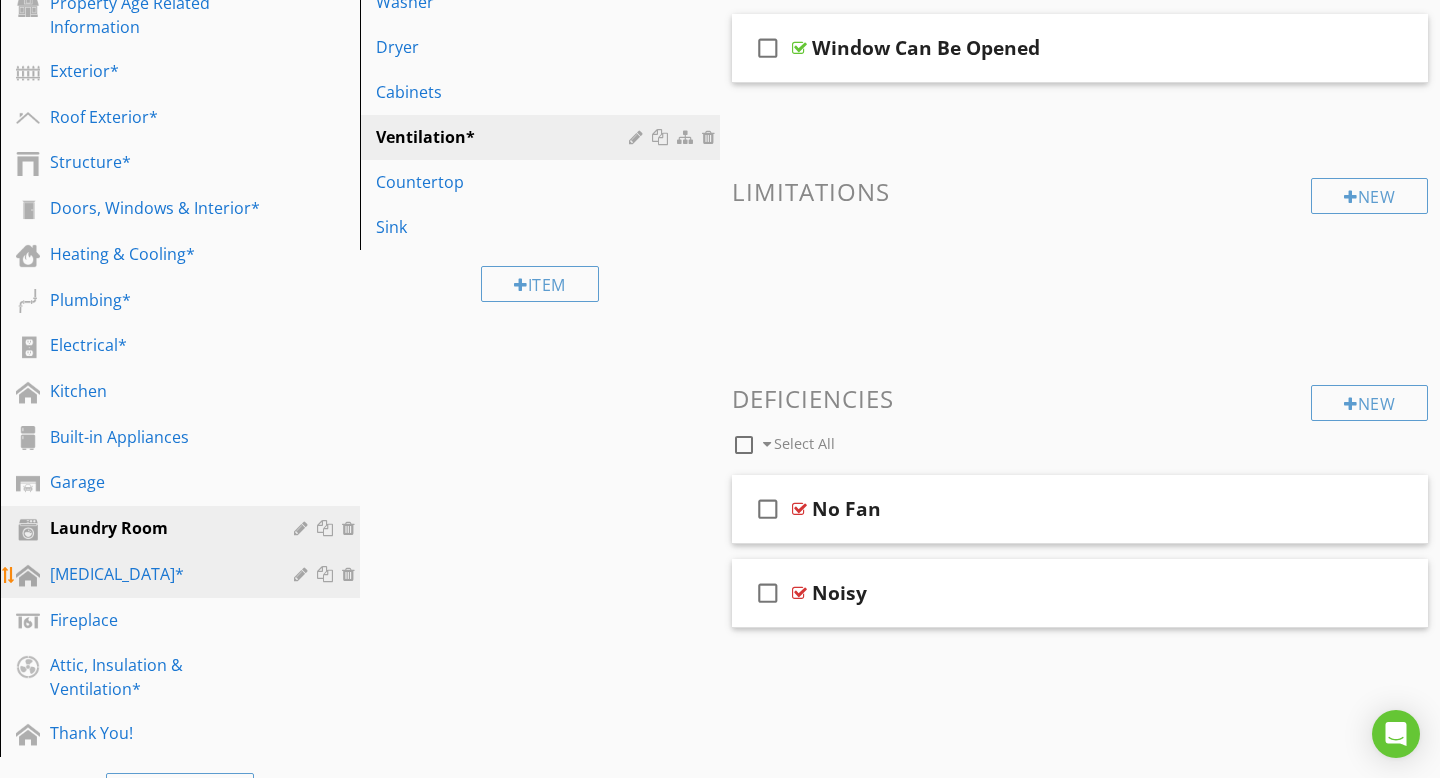 click on "[MEDICAL_DATA]*" at bounding box center [157, 574] 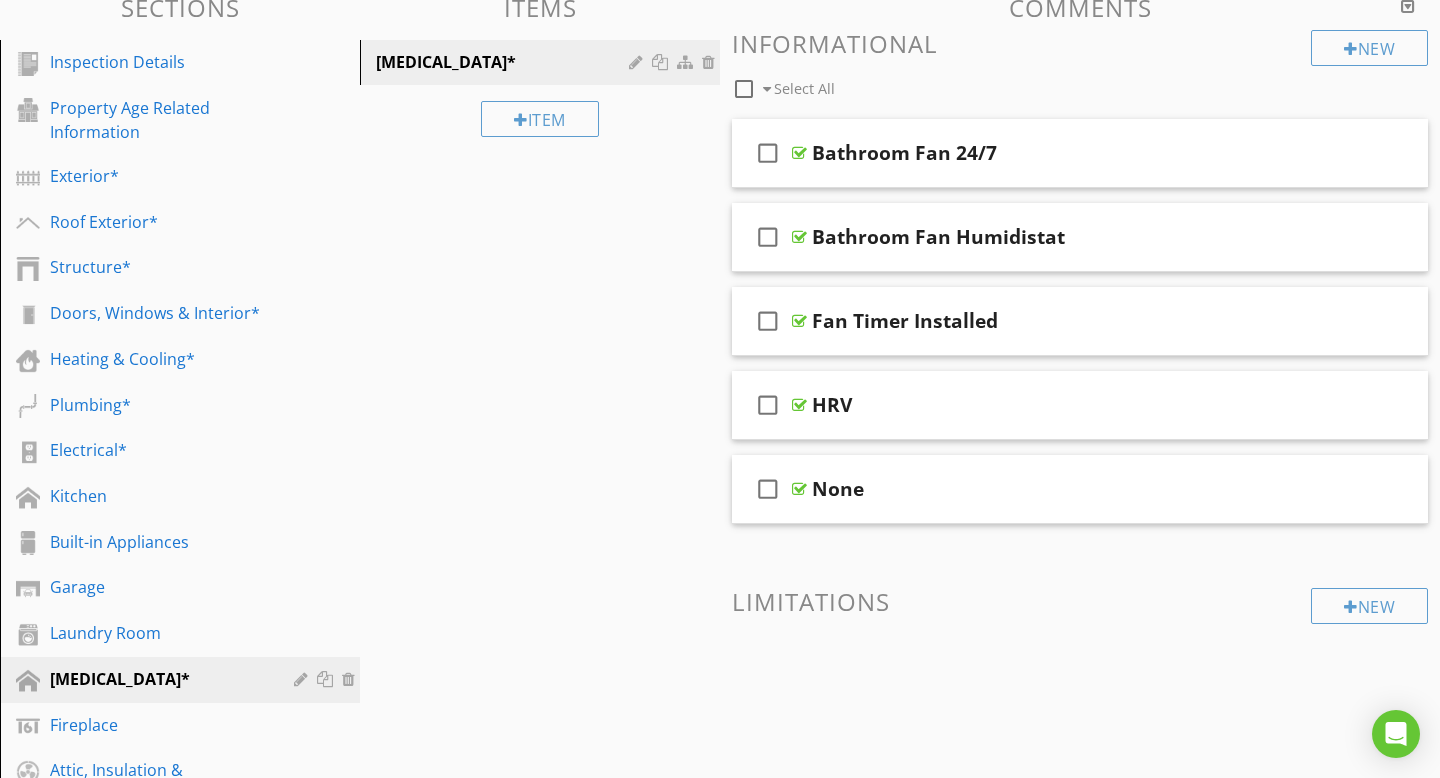 scroll, scrollTop: 197, scrollLeft: 0, axis: vertical 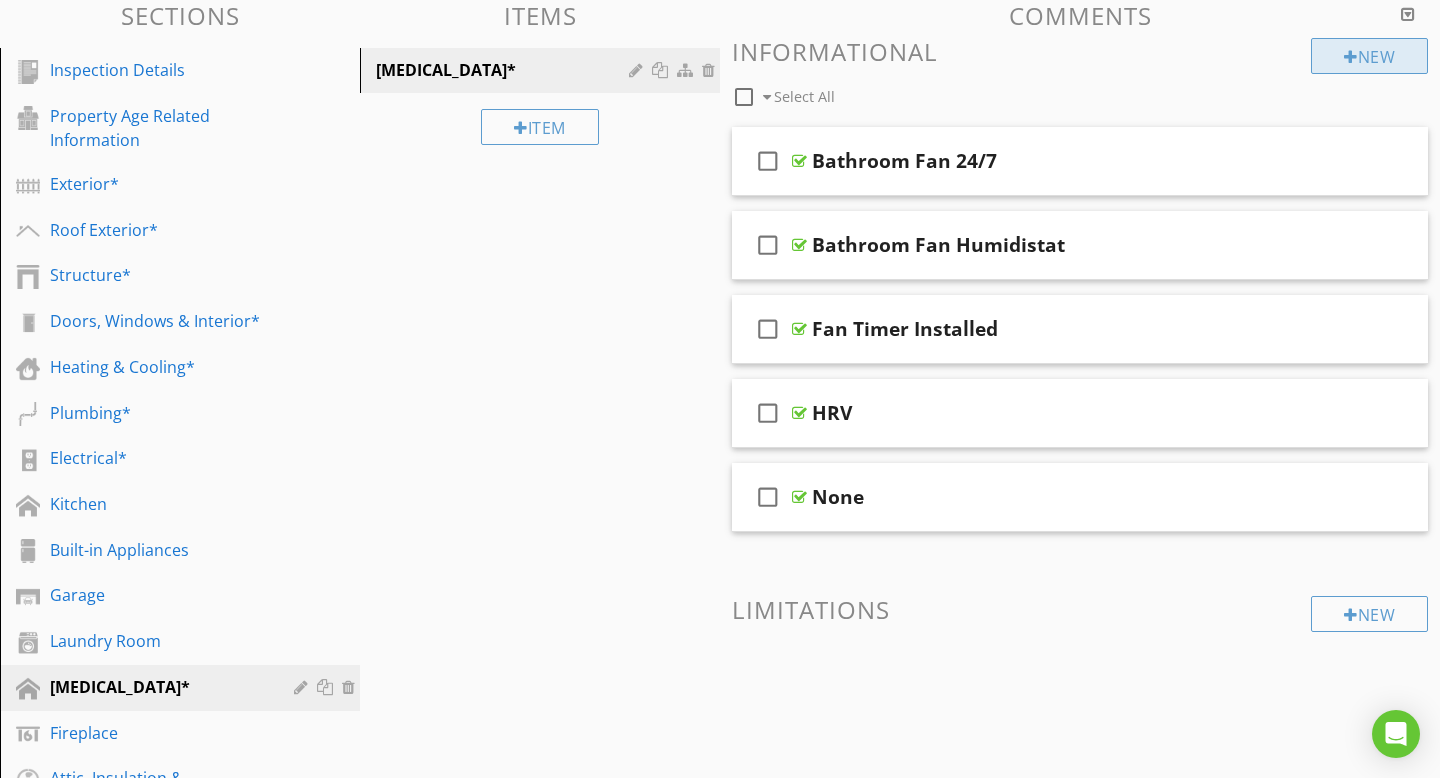 click on "New" at bounding box center (1369, 56) 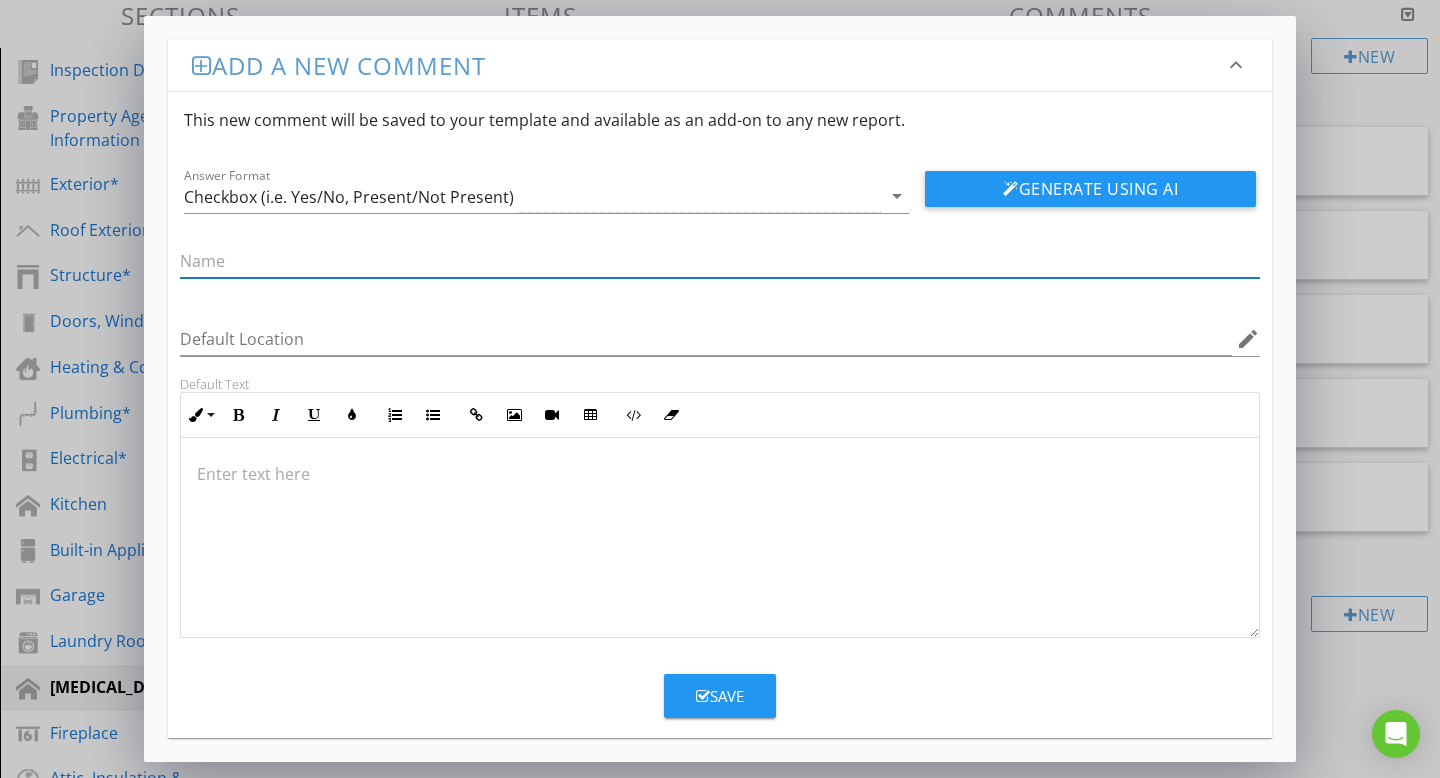 click on "Add a new comment
keyboard_arrow_down
This new comment will be saved to your template and available as an
add-on to any new report.
Answer Format Checkbox (i.e. Yes/No, Present/Not Present) arrow_drop_down
Generate Using AI
Default Location edit       Default Text   Inline Style XLarge Large Normal Small Light Small/Light Bold Italic Underline Colors Ordered List Unordered List Insert Link Insert Image Insert Video Insert Table Code View Clear Formatting Enter text here
Save" at bounding box center [720, 389] 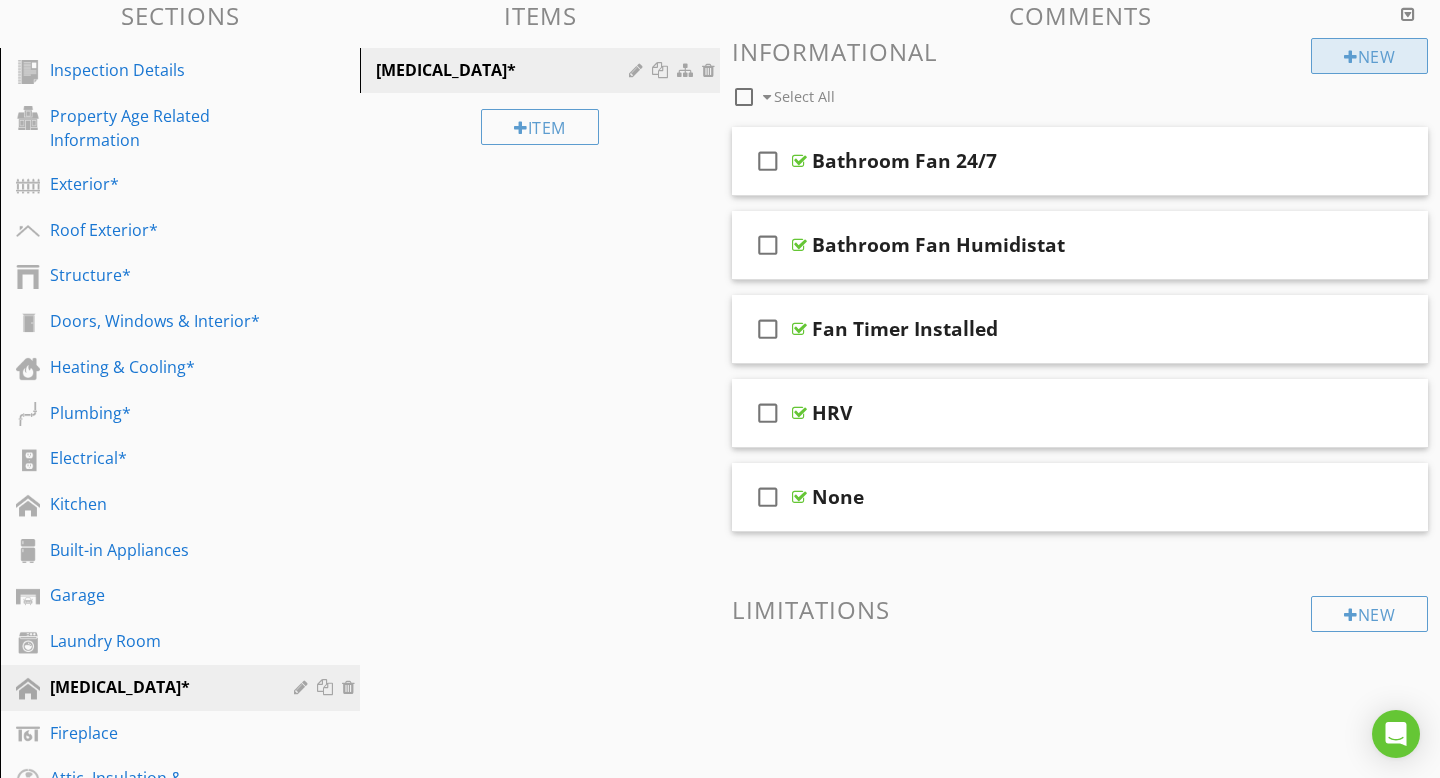 click on "New" at bounding box center (1369, 56) 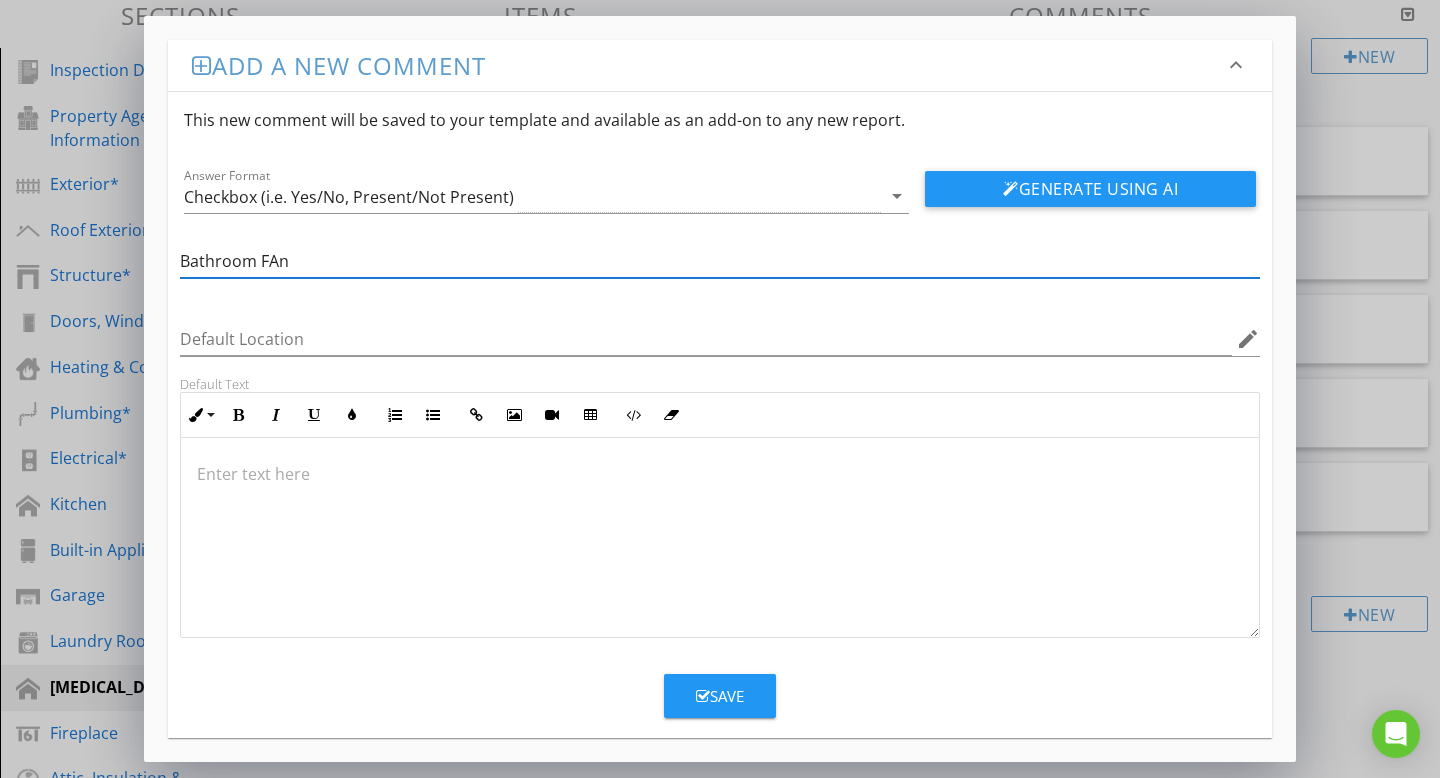 click at bounding box center (720, 474) 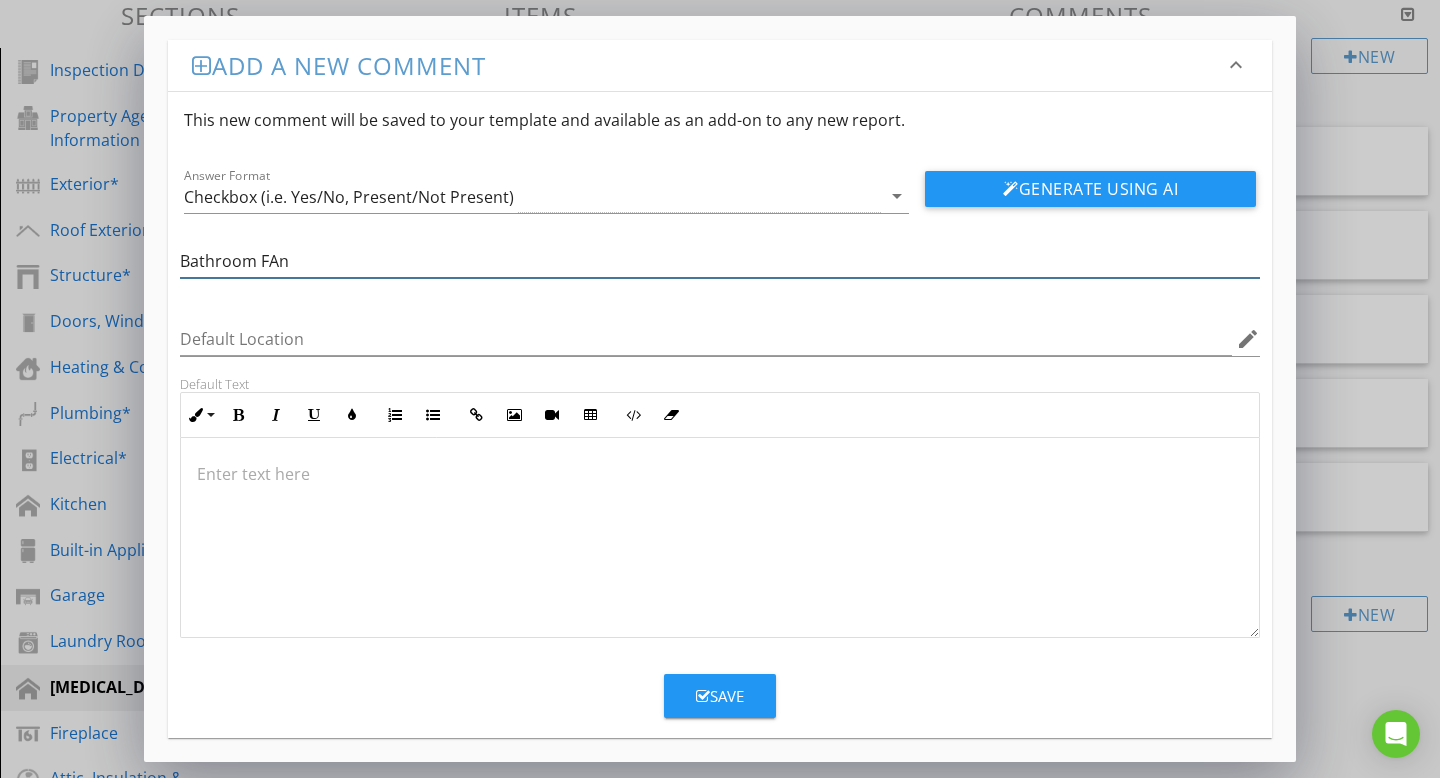 click on "Bathroom FAn" at bounding box center [720, 261] 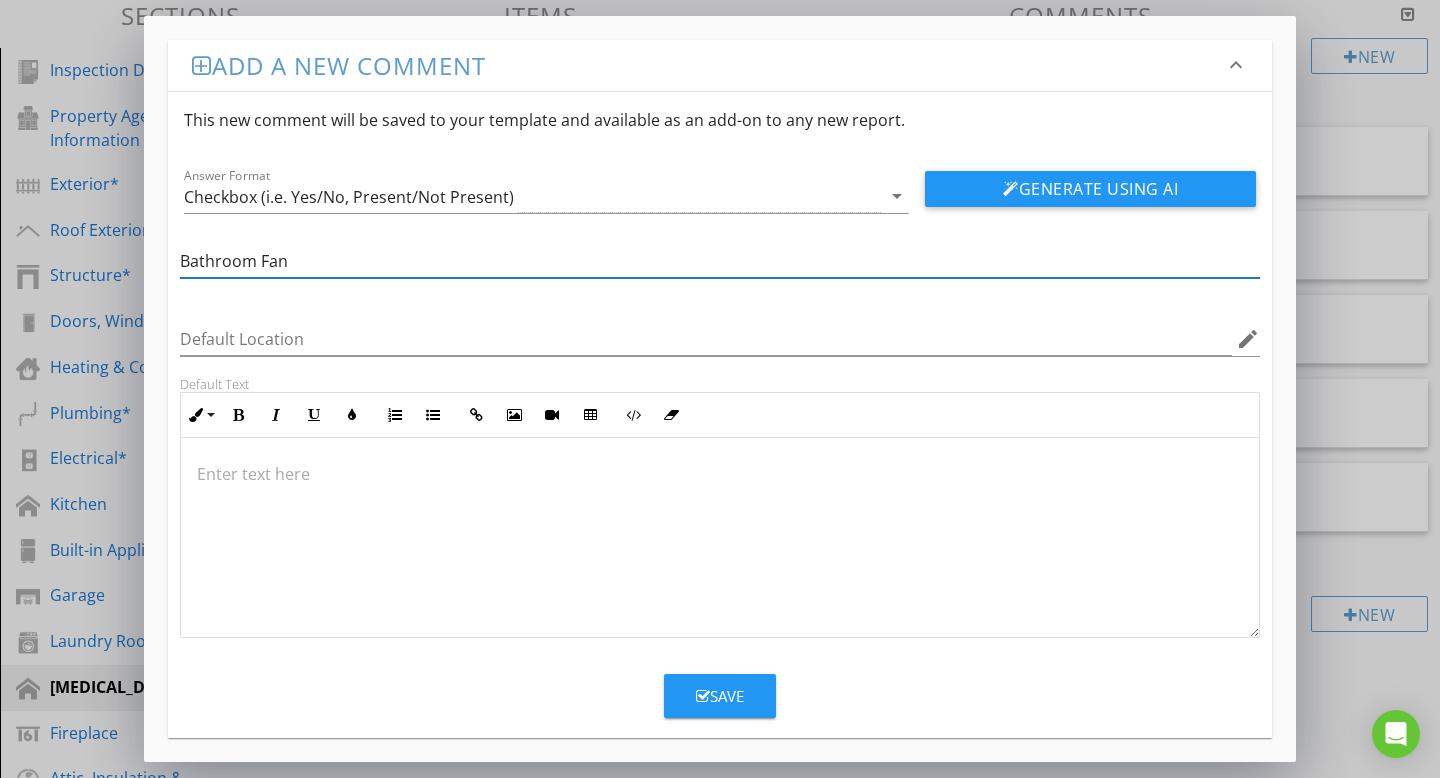 type on "Bathroom Fan" 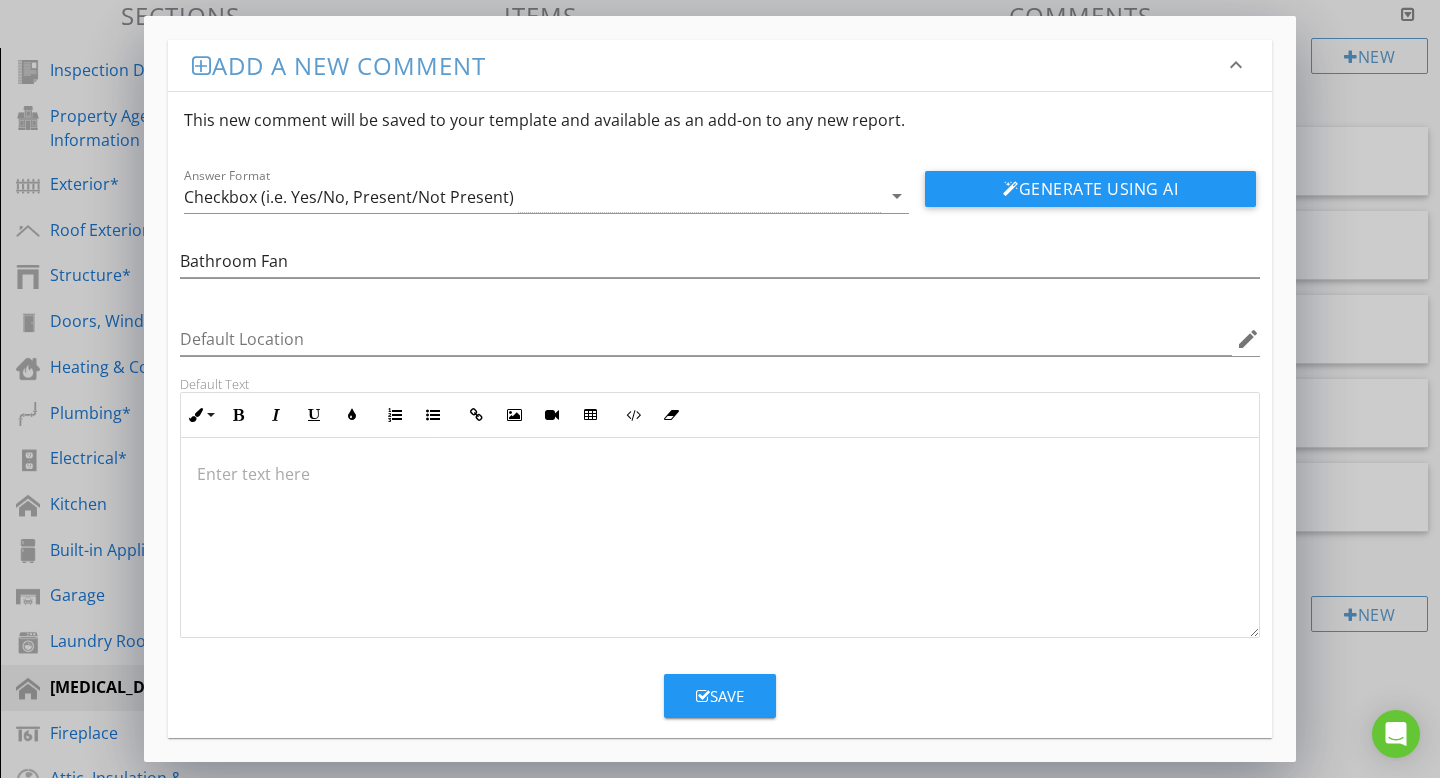 click at bounding box center [720, 474] 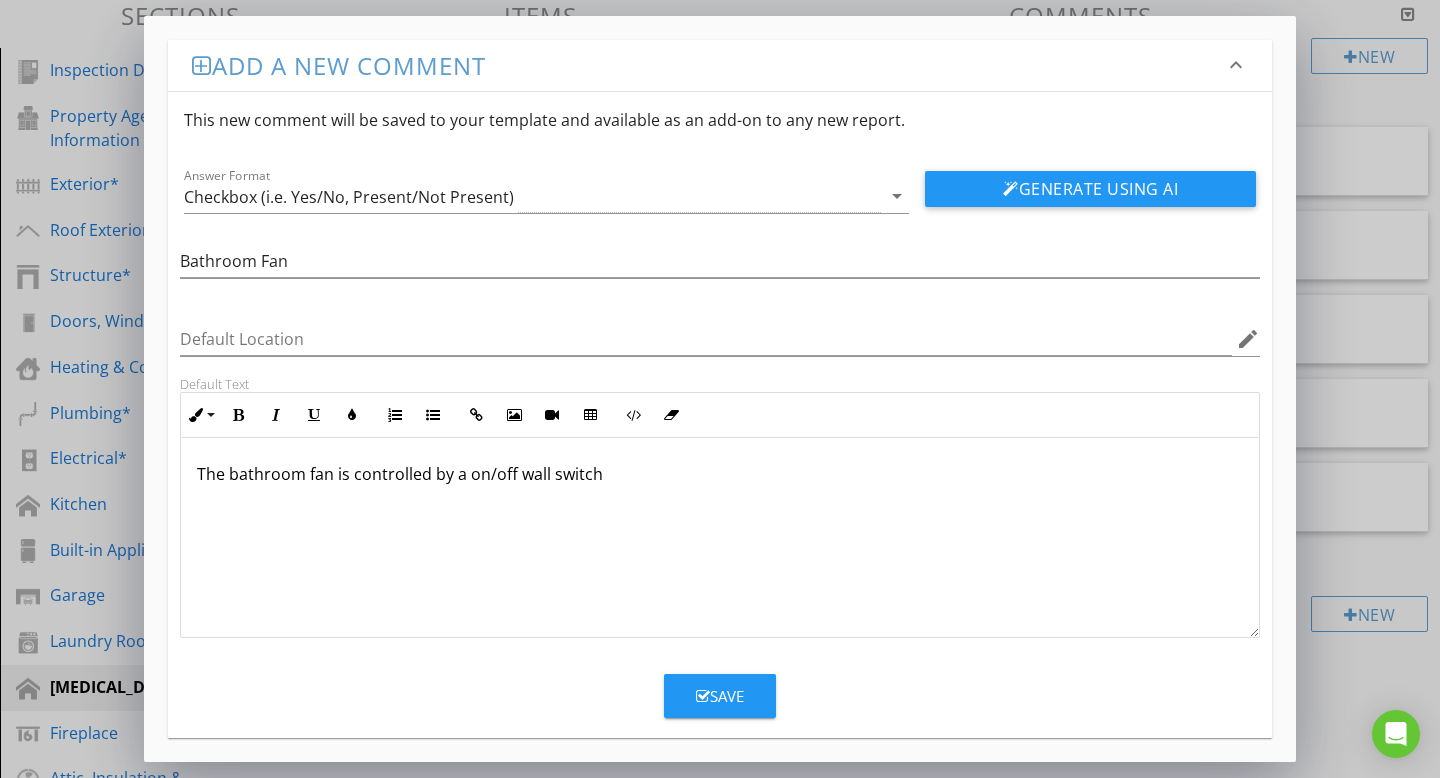 click on "Save" at bounding box center [720, 696] 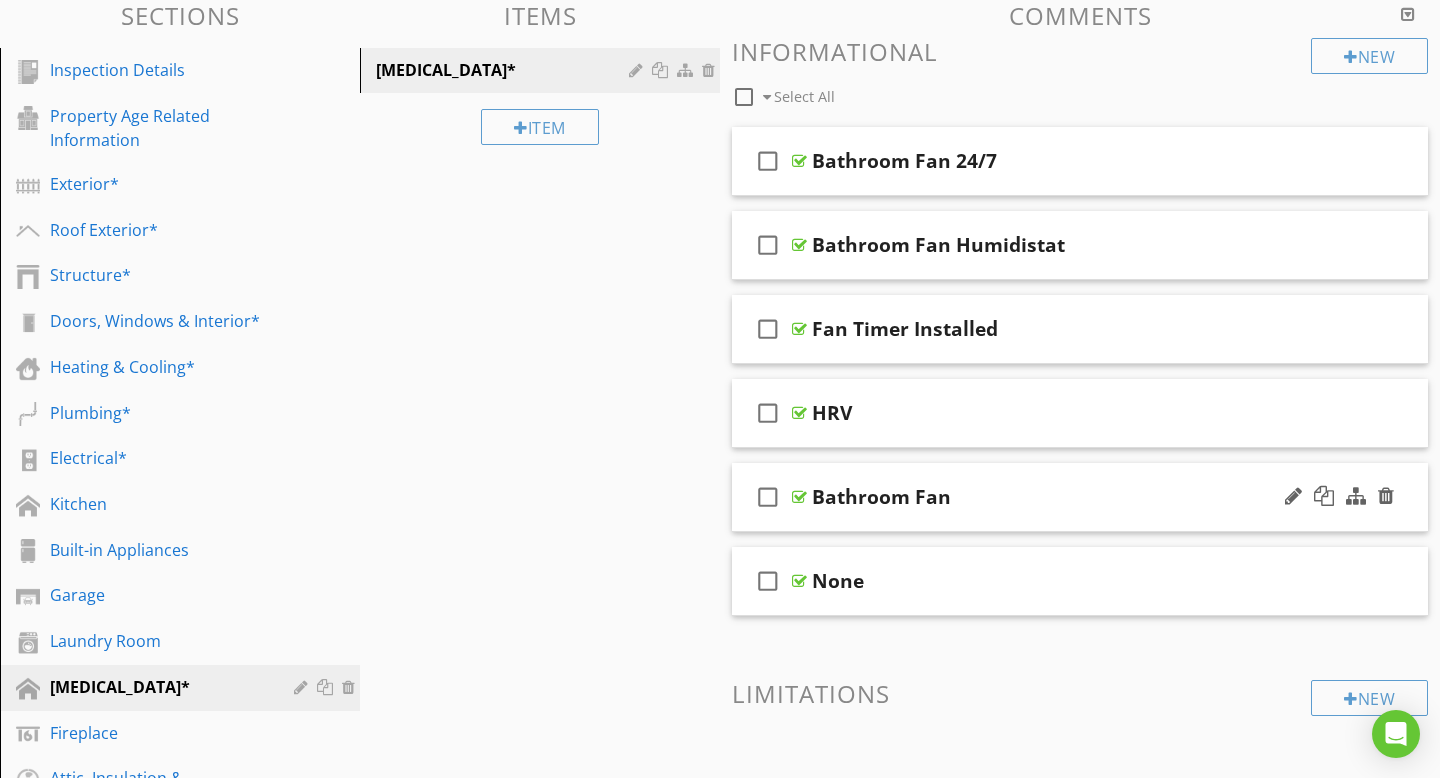 type 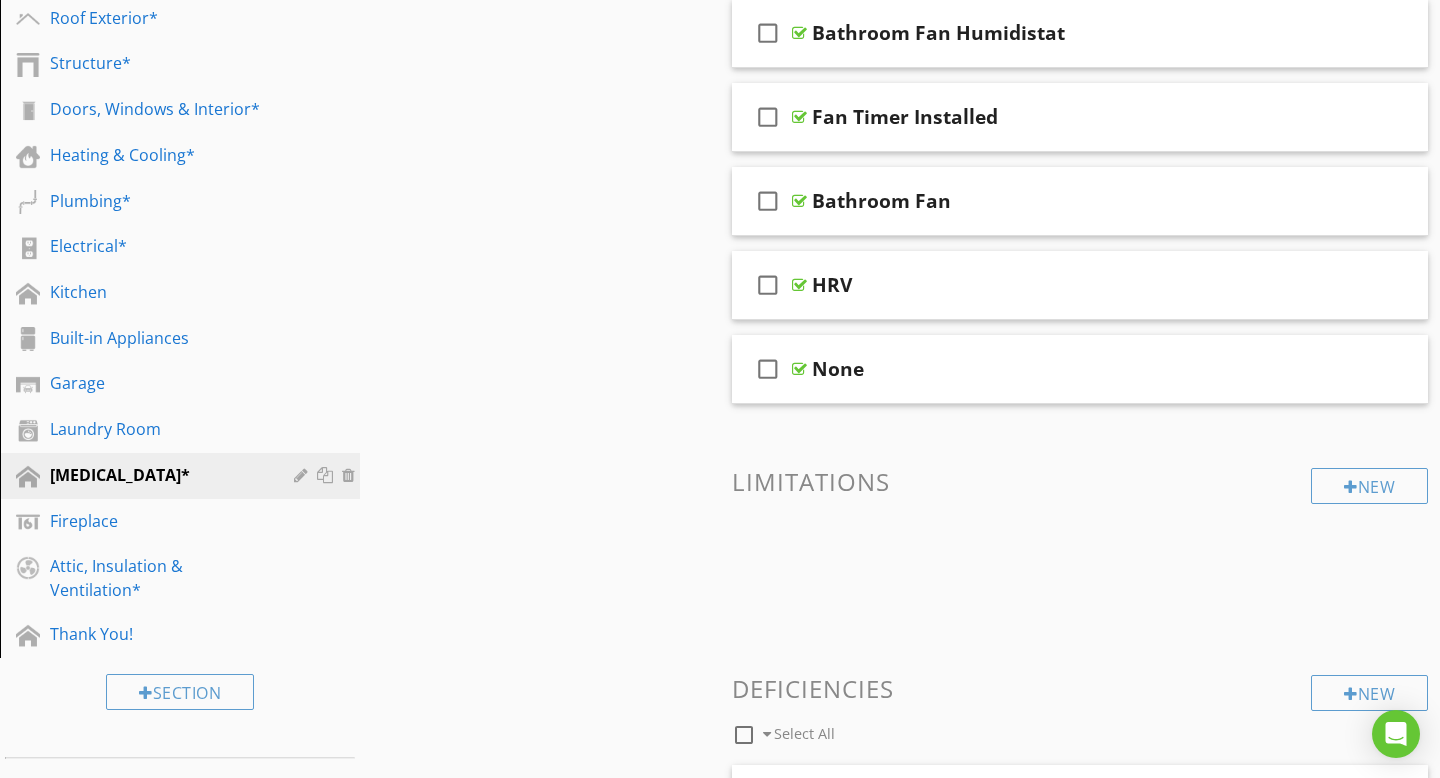 scroll, scrollTop: 408, scrollLeft: 0, axis: vertical 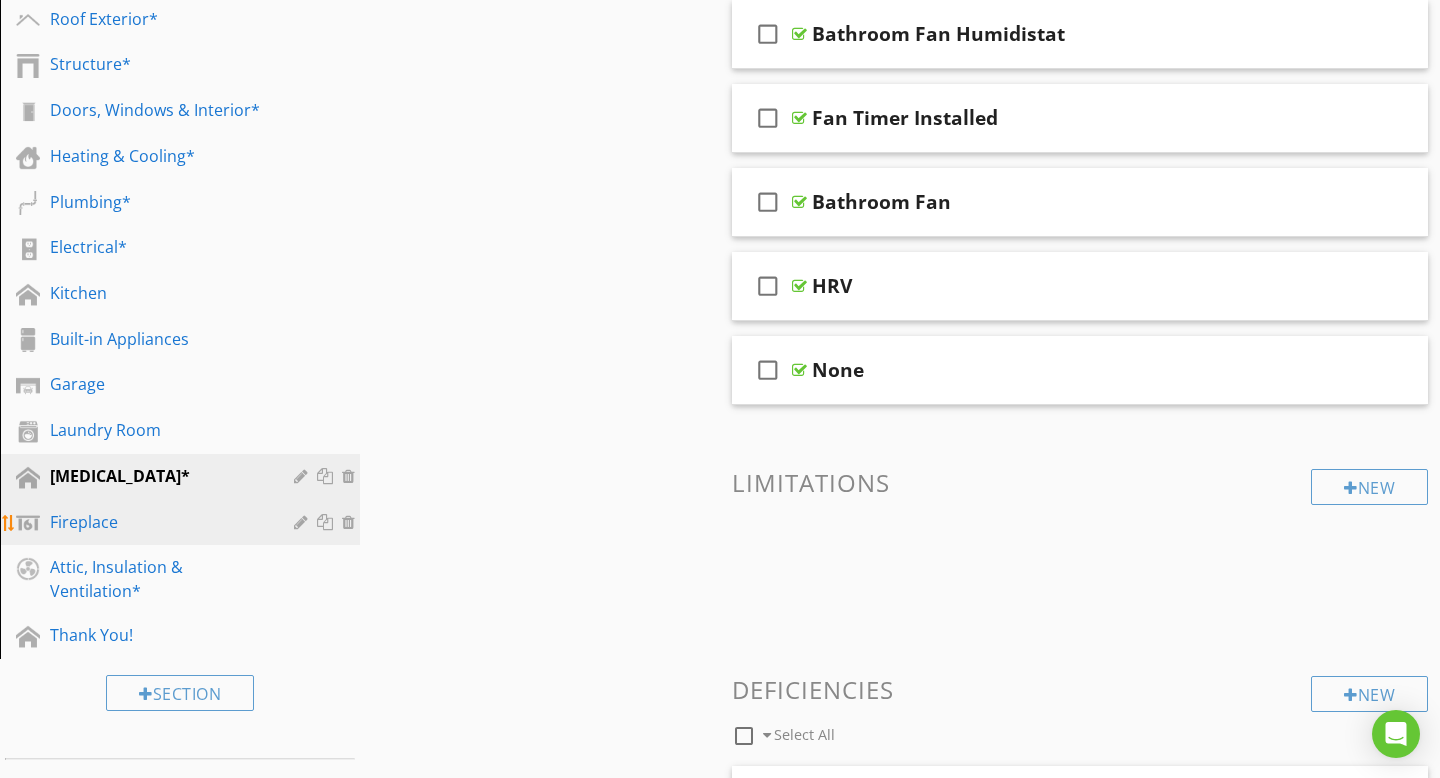 click on "Fireplace" at bounding box center [157, 522] 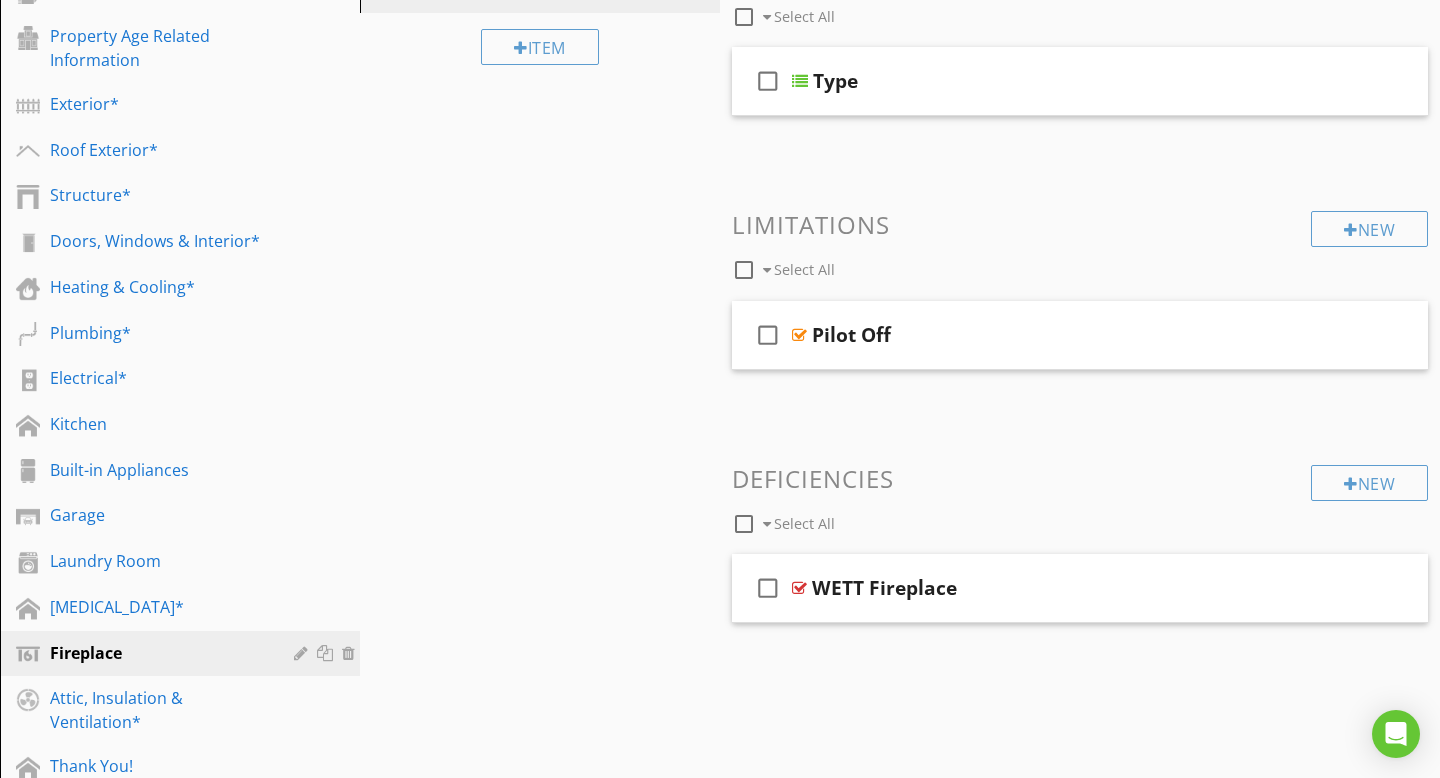 scroll, scrollTop: 0, scrollLeft: 0, axis: both 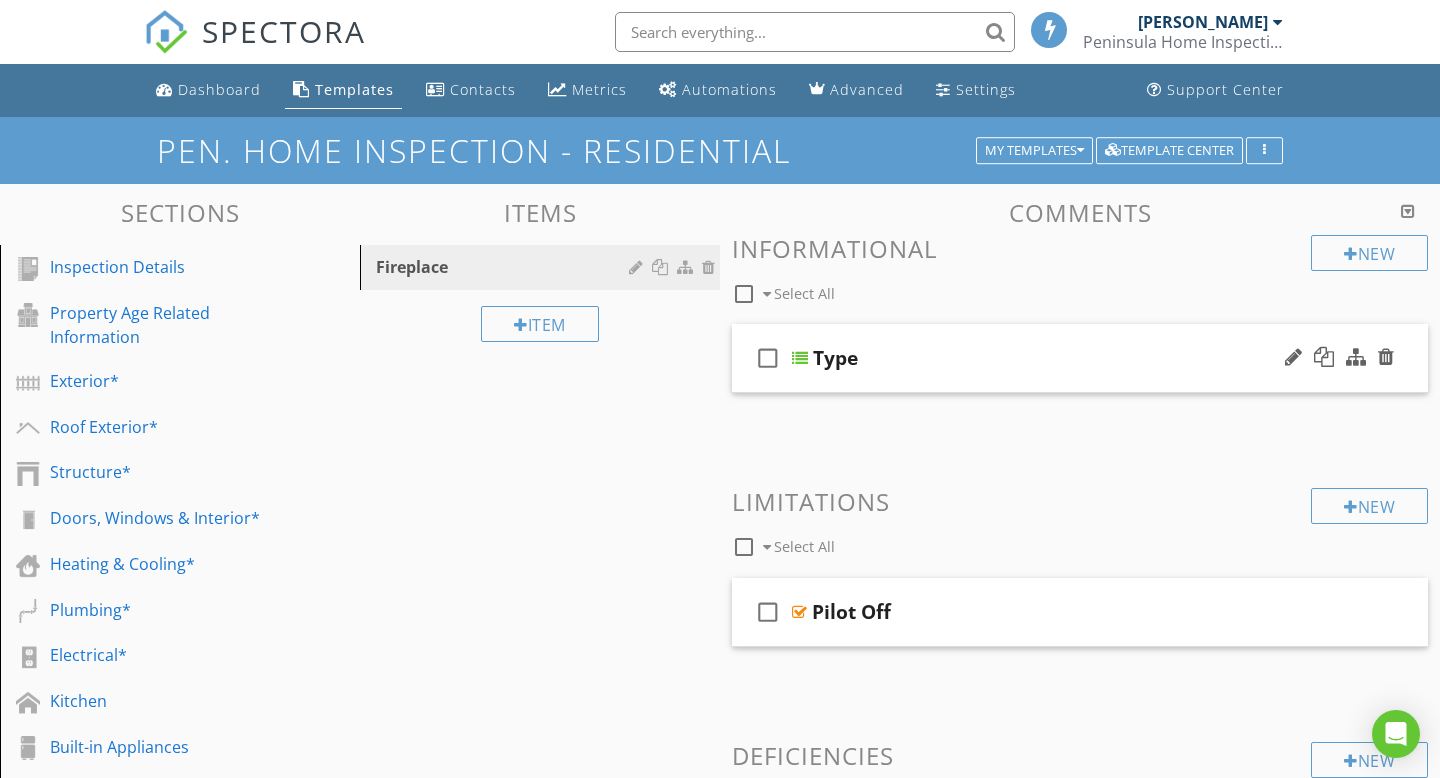 click at bounding box center [800, 358] 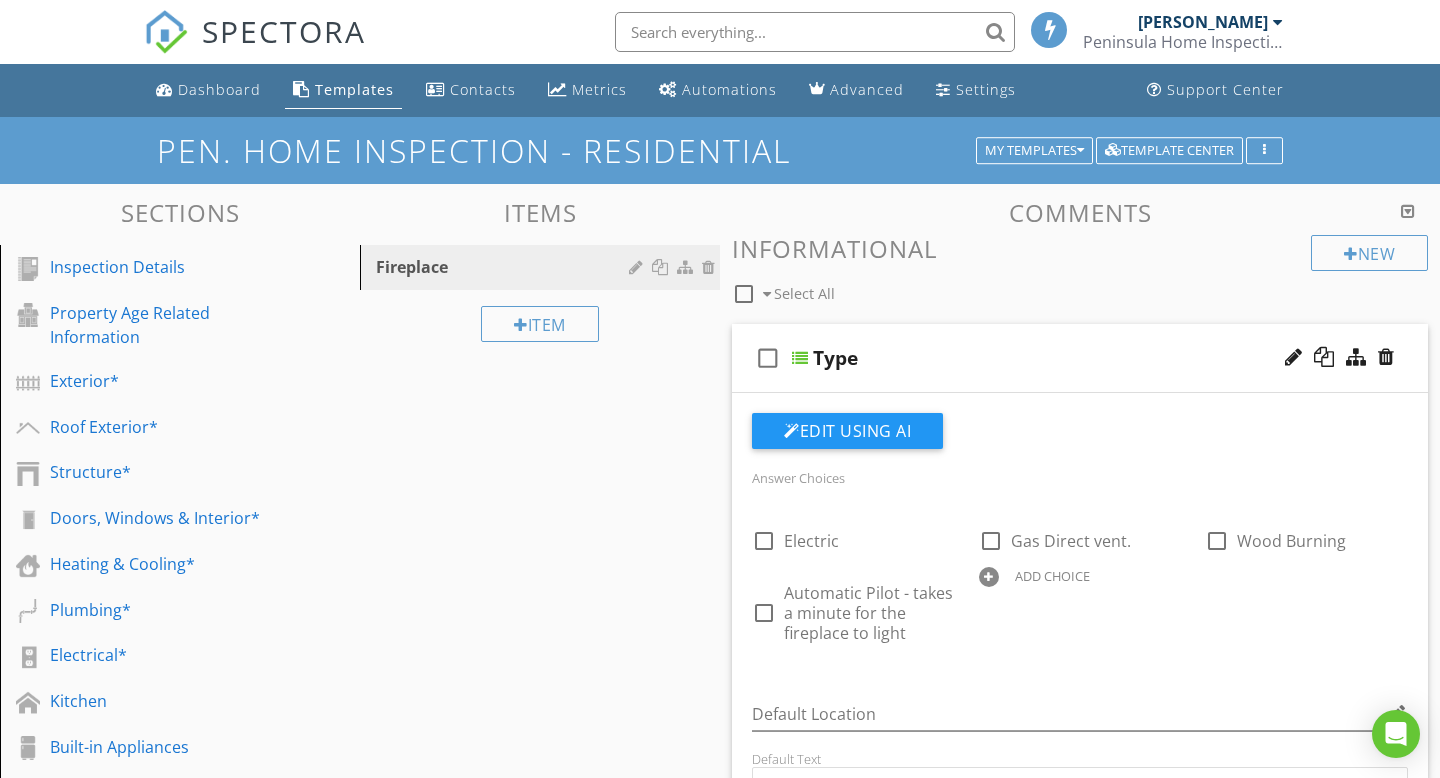 click on "Sections
Inspection Details           Property Age Related Information           Exterior*           Roof Exterior*            Structure*           Doors, Windows & Interior*           Heating & Cooling*           Plumbing*           Electrical*           Kitchen           Built-in Appliances           Garage           Laundry Room            [MEDICAL_DATA]*           Fireplace           Attic, Insulation & Ventilation*           Thank You!
Section
Attachments     Scope Of Inspection   HIABC-Scope-of-Inspection.pdf
Attachment
Items
Fireplace
Item
Comments
New
Informational   check_box_outline_blank     Select All       check_box_outline_blank
Type
Edit Using AI
Answer Choices   check_box_outline_blank" at bounding box center (720, 959) 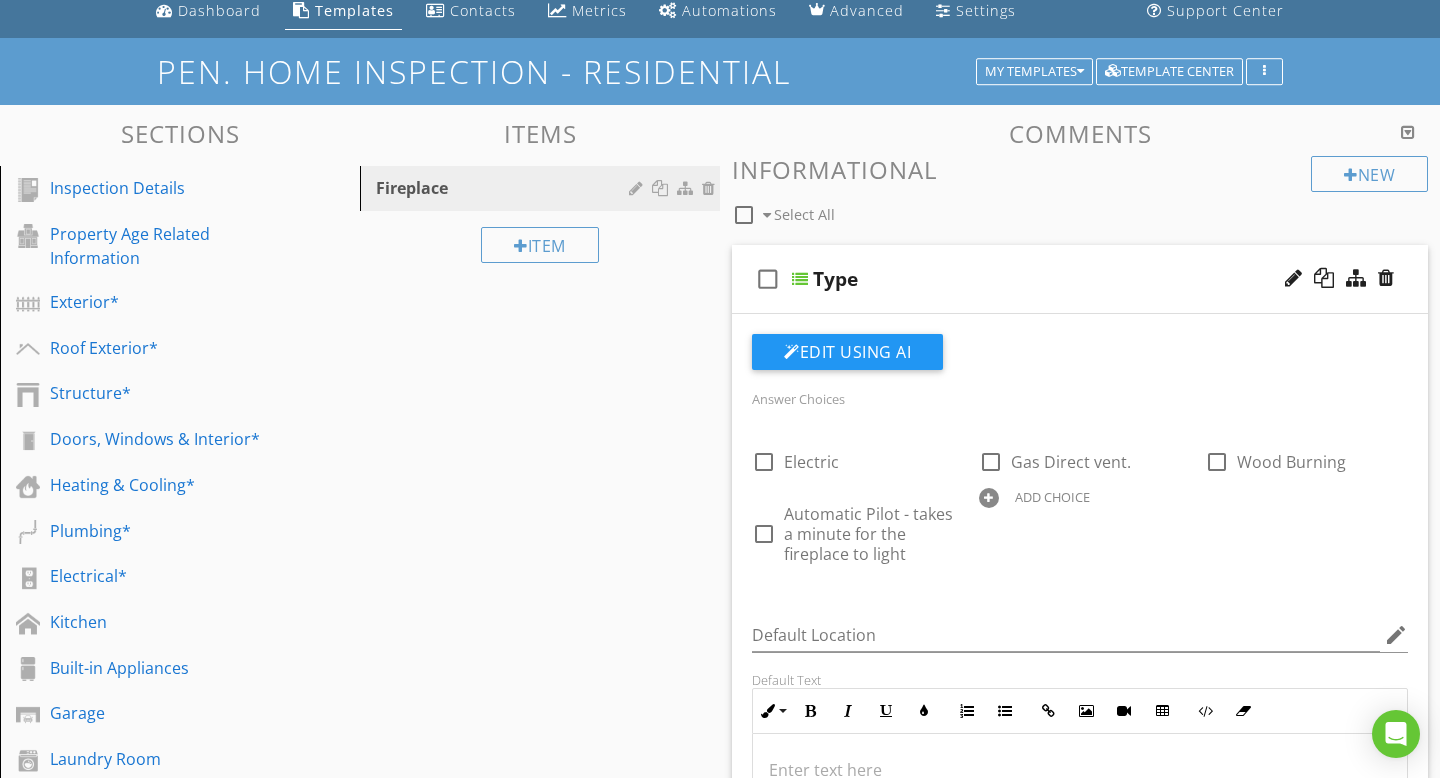 scroll, scrollTop: 96, scrollLeft: 0, axis: vertical 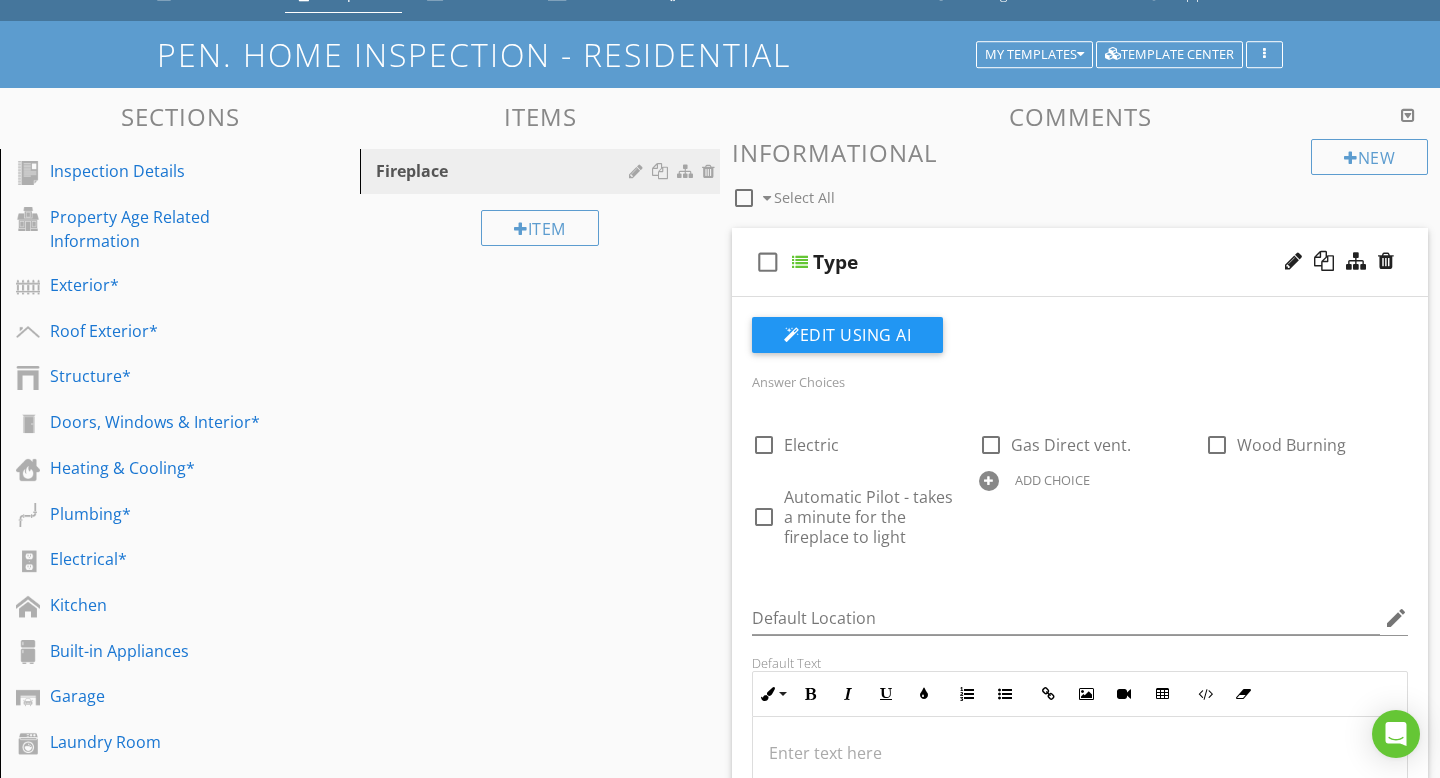 click on "Sections
Inspection Details           Property Age Related Information           Exterior*           Roof Exterior*            Structure*           Doors, Windows & Interior*           Heating & Cooling*           Plumbing*           Electrical*           Kitchen           Built-in Appliances           Garage           Laundry Room            [MEDICAL_DATA]*           Fireplace           Attic, Insulation & Ventilation*           Thank You!
Section
Attachments     Scope Of Inspection   HIABC-Scope-of-Inspection.pdf
Attachment
Items
Fireplace
Item
Comments
New
Informational   check_box_outline_blank     Select All       check_box_outline_blank
Type
Edit Using AI
Answer Choices   check_box_outline_blank" at bounding box center (720, 863) 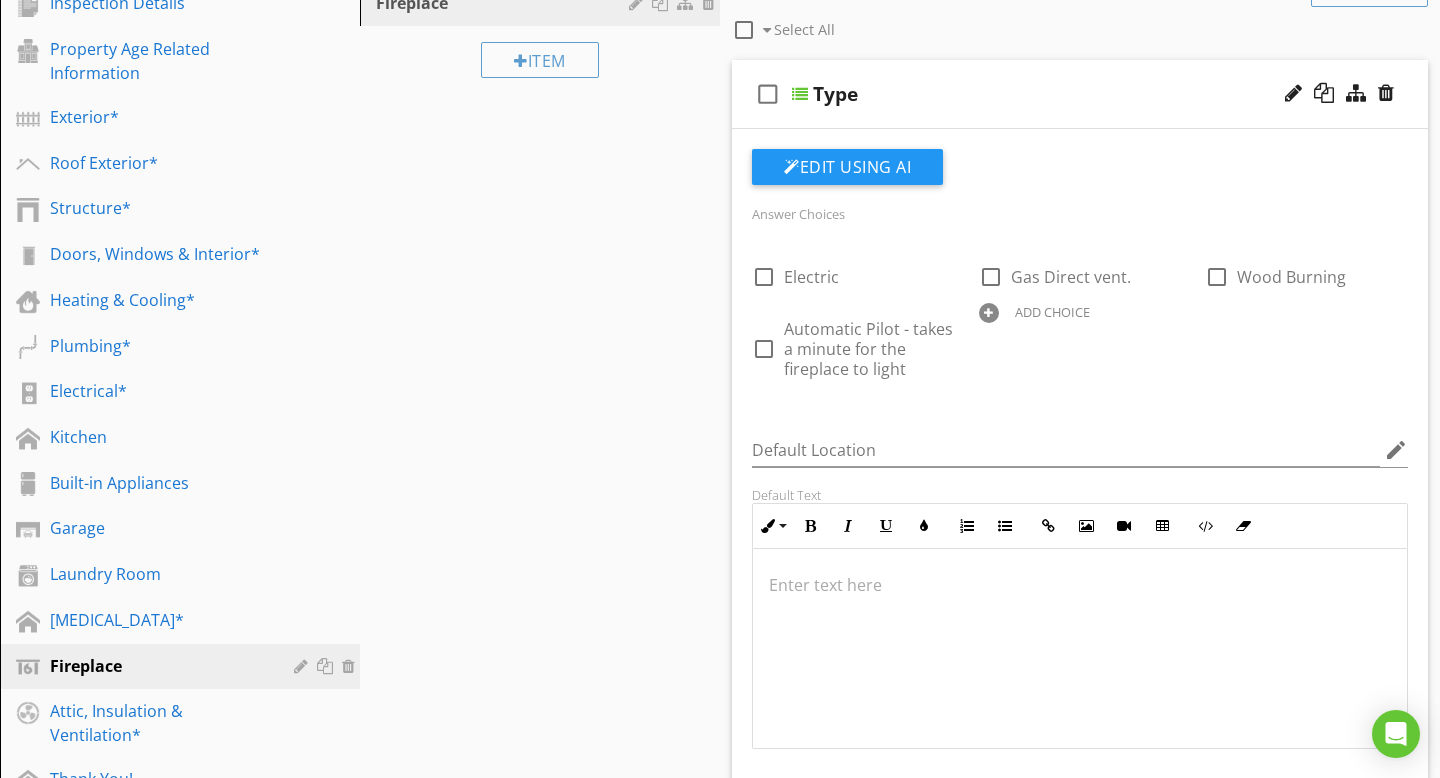 scroll, scrollTop: 288, scrollLeft: 0, axis: vertical 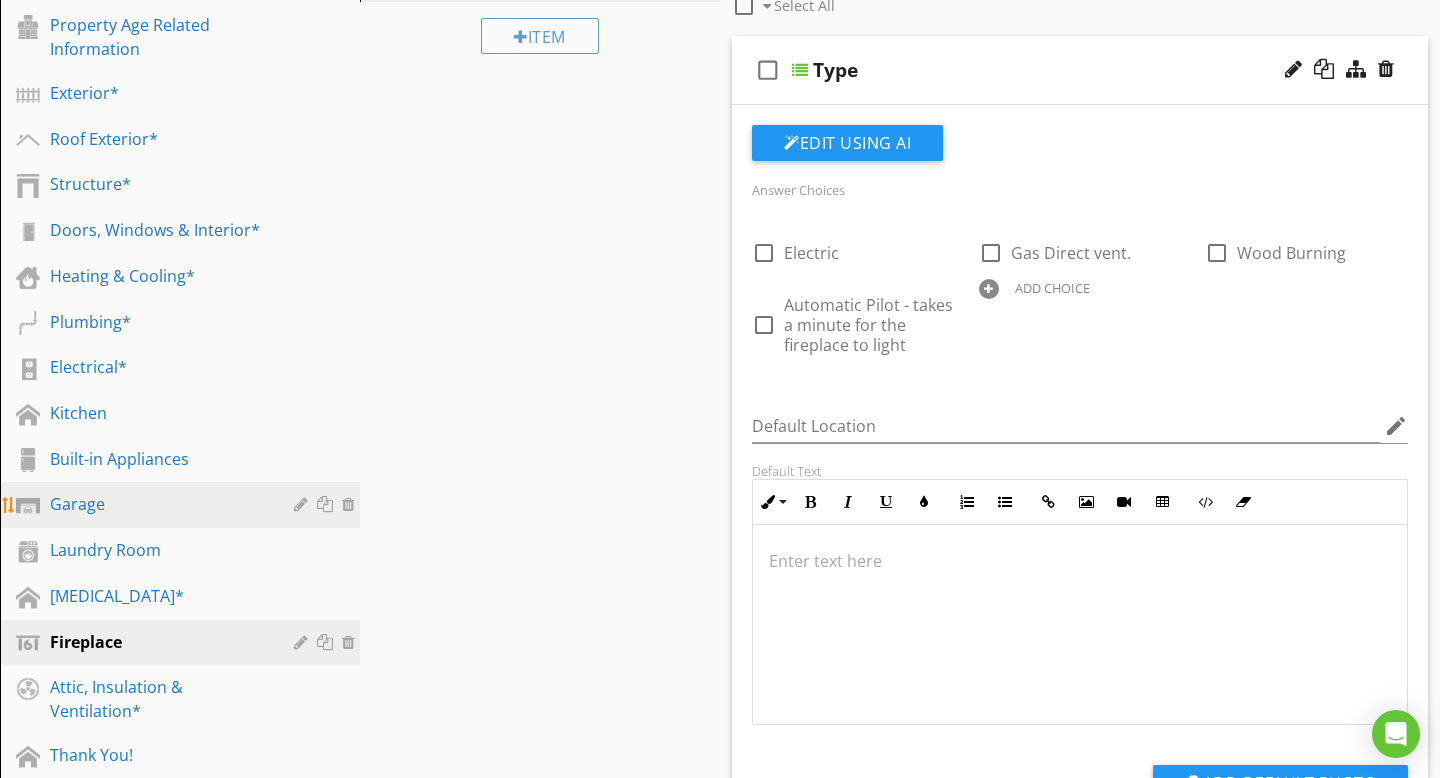 click on "Garage" at bounding box center [157, 504] 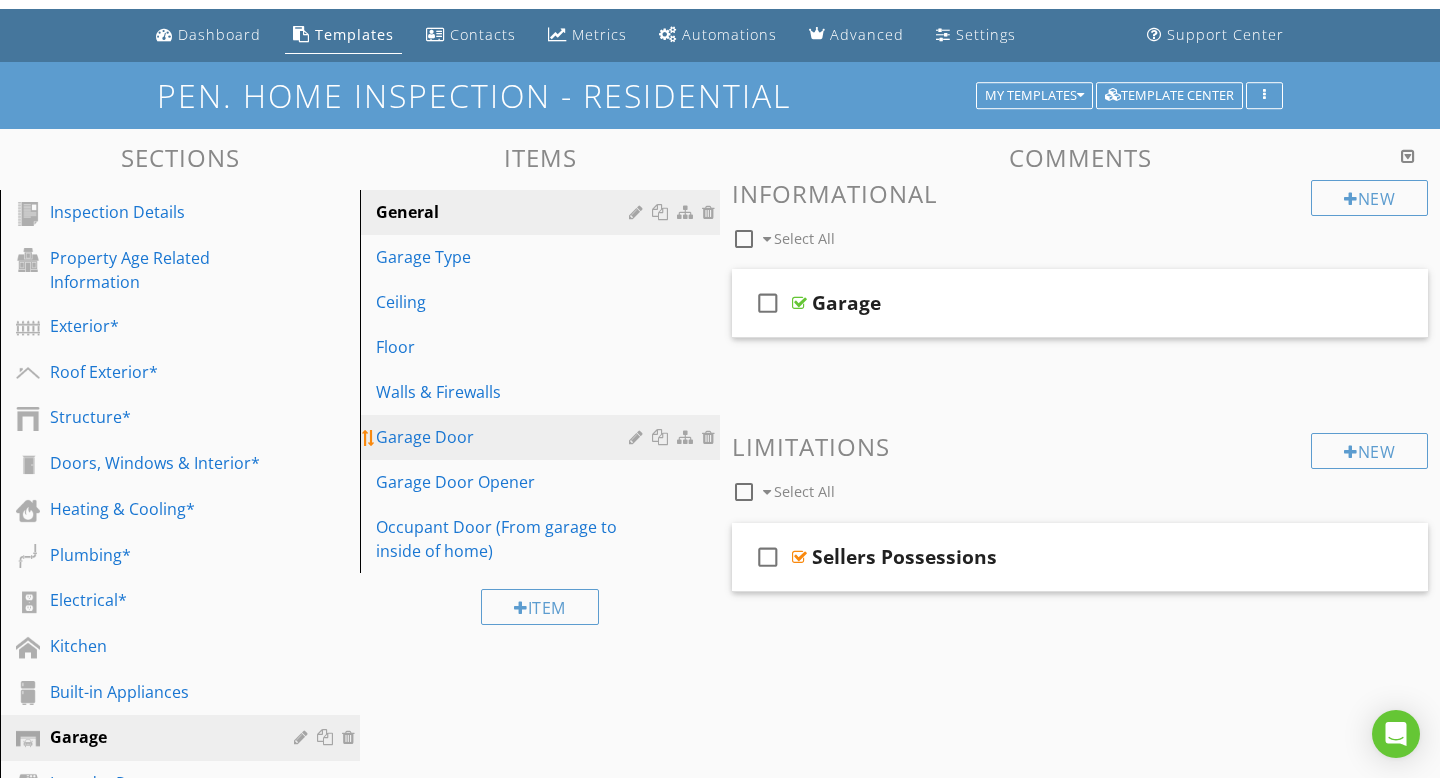 scroll, scrollTop: 54, scrollLeft: 0, axis: vertical 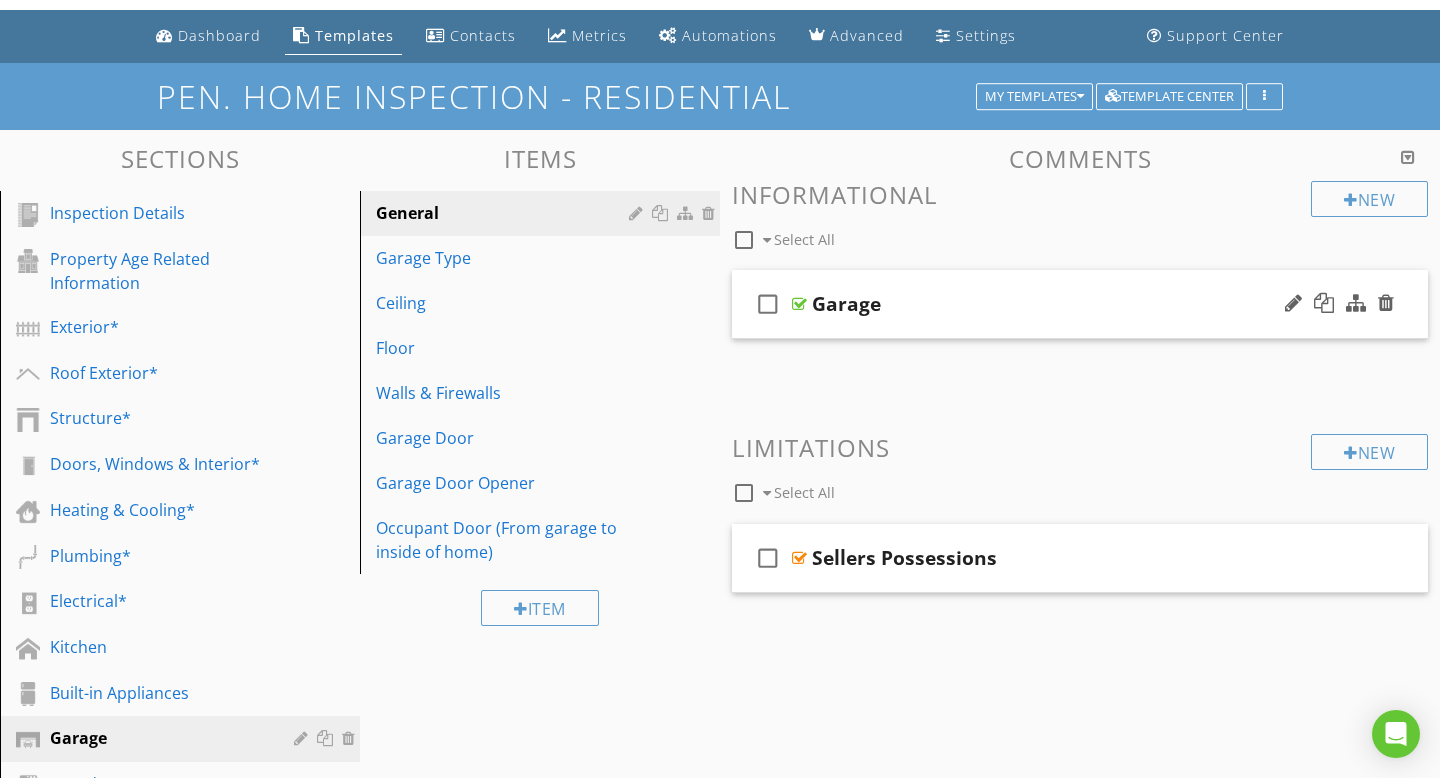click at bounding box center [799, 304] 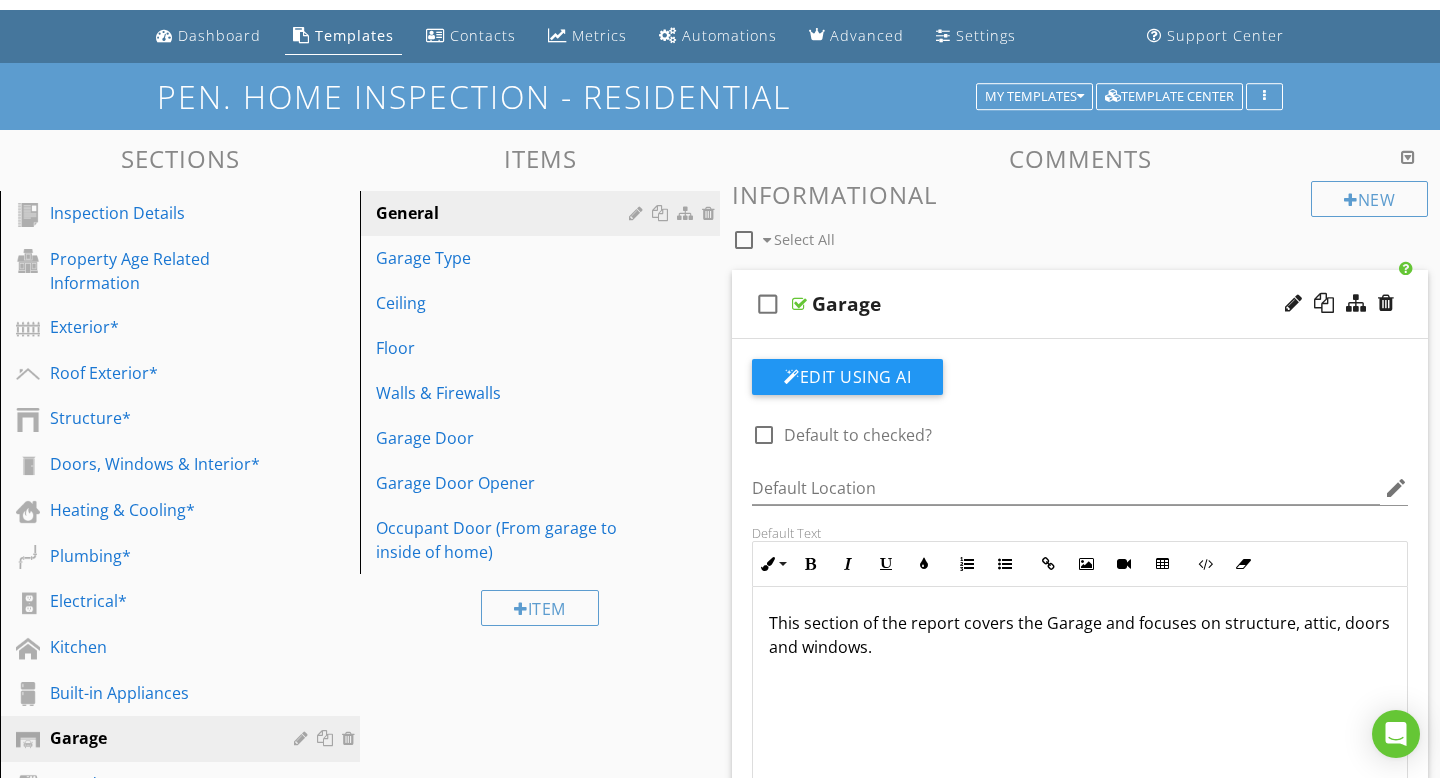 click at bounding box center [799, 304] 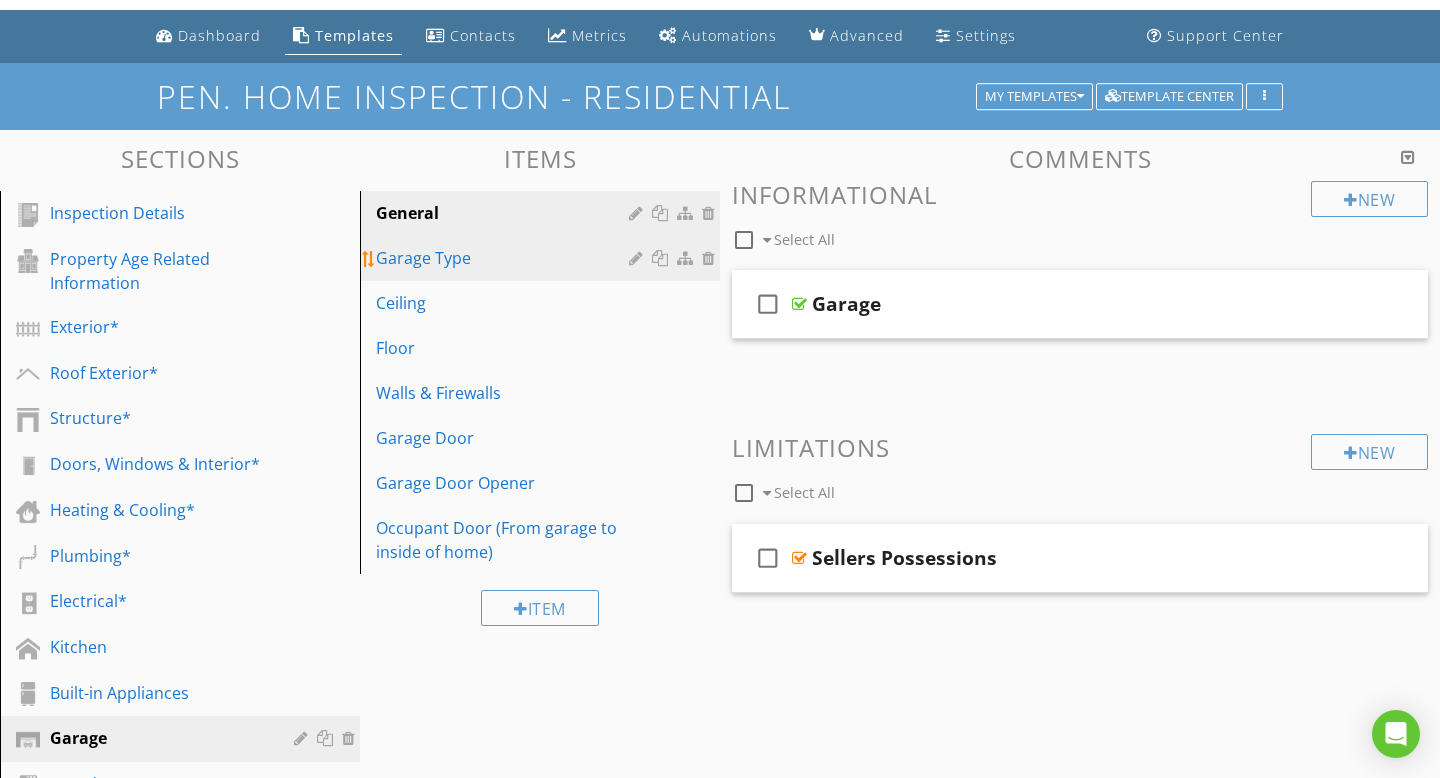 click on "Garage Type" at bounding box center (505, 258) 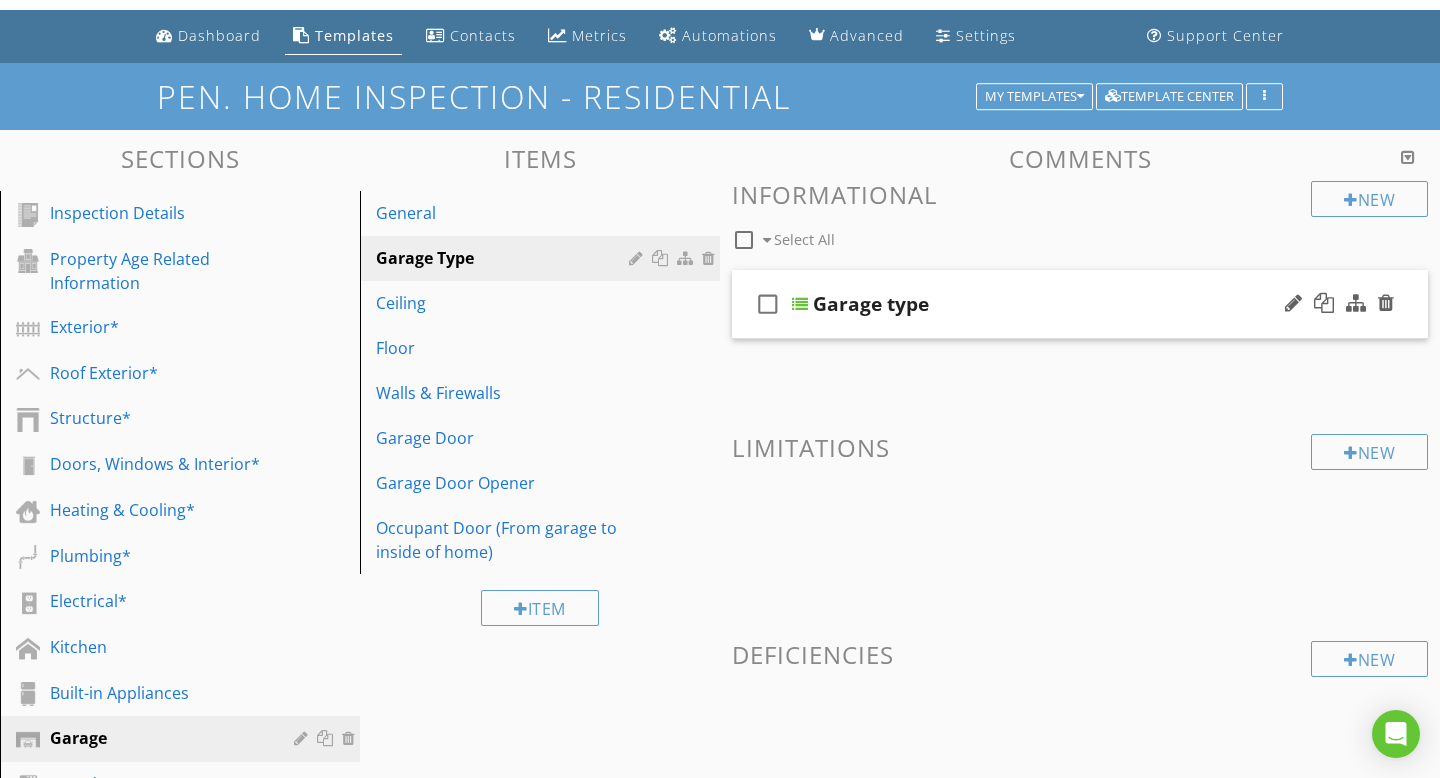 click at bounding box center (800, 304) 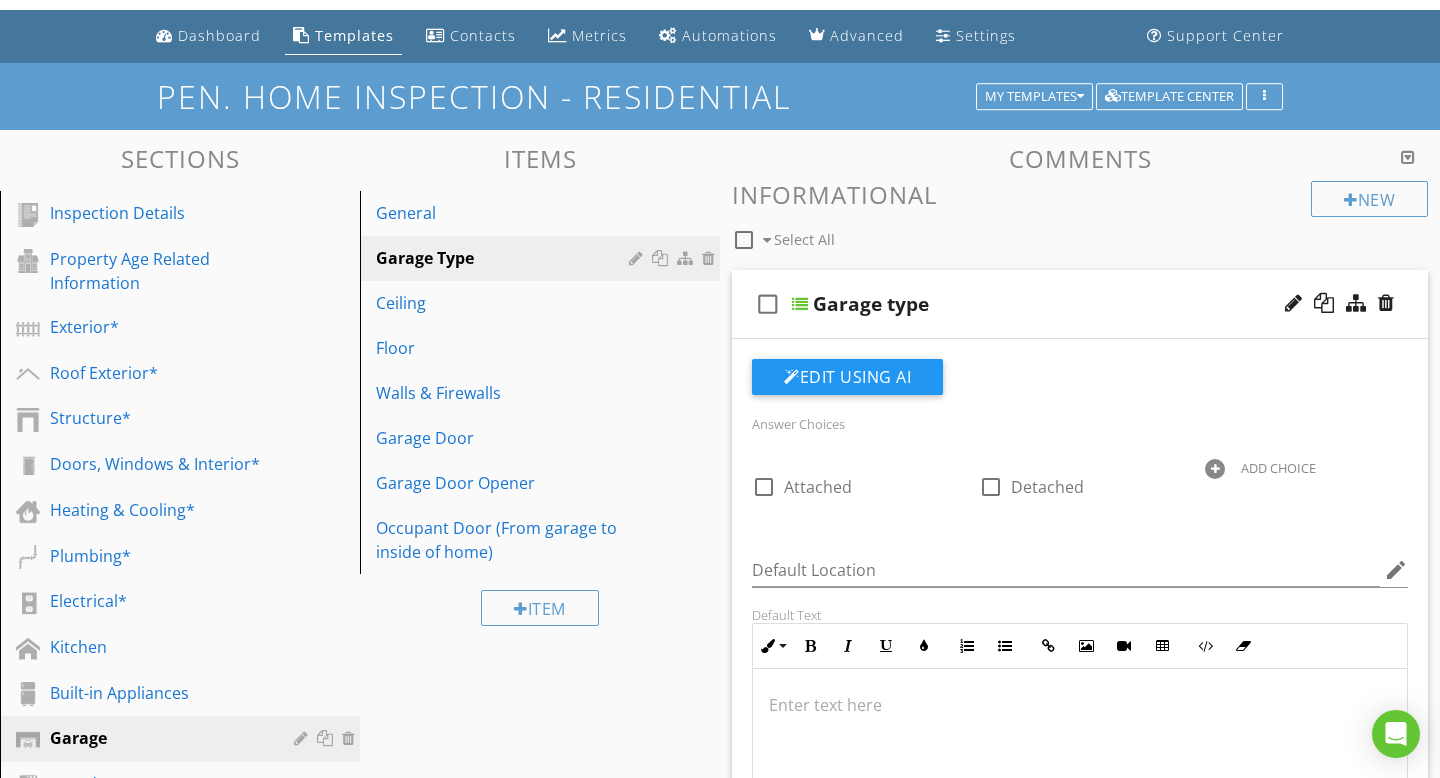 click at bounding box center [800, 304] 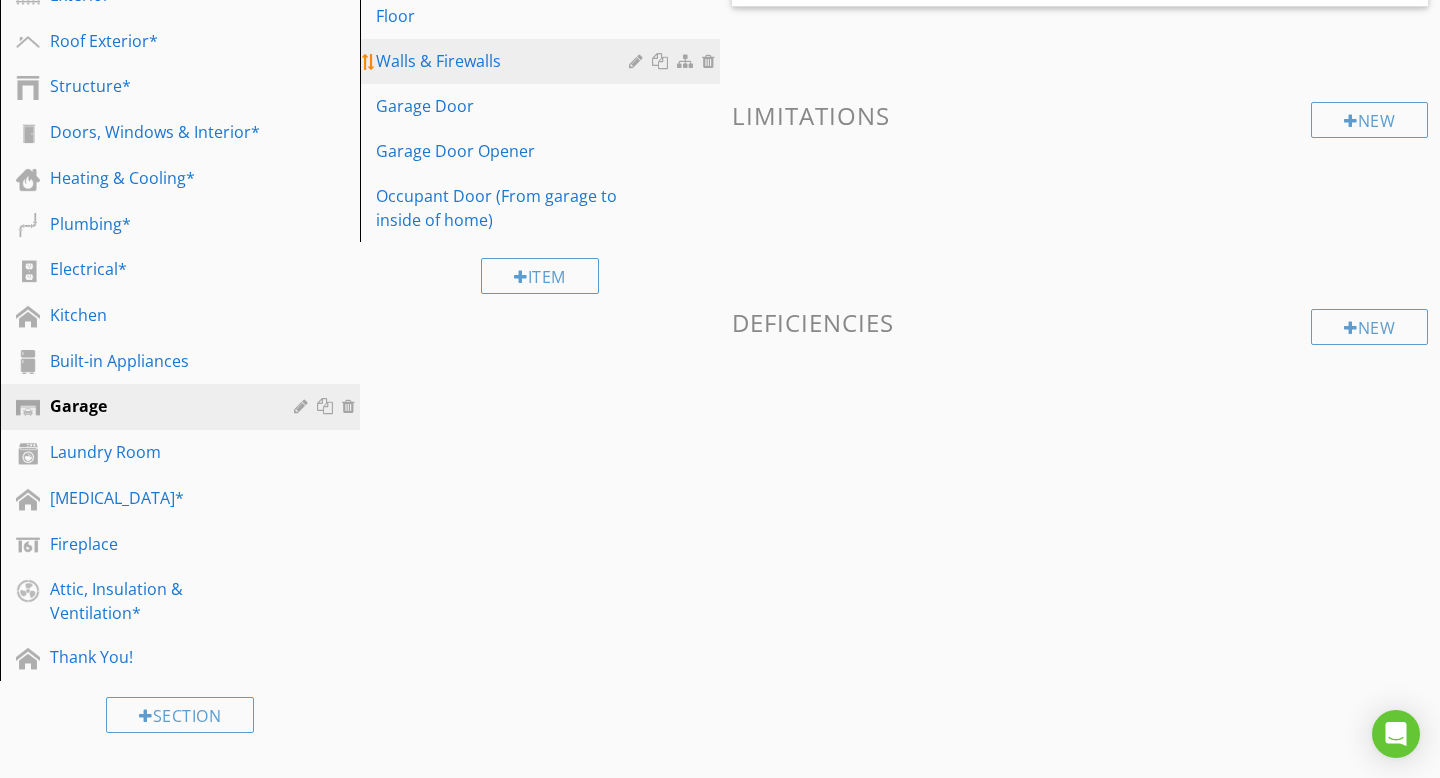 scroll, scrollTop: 401, scrollLeft: 0, axis: vertical 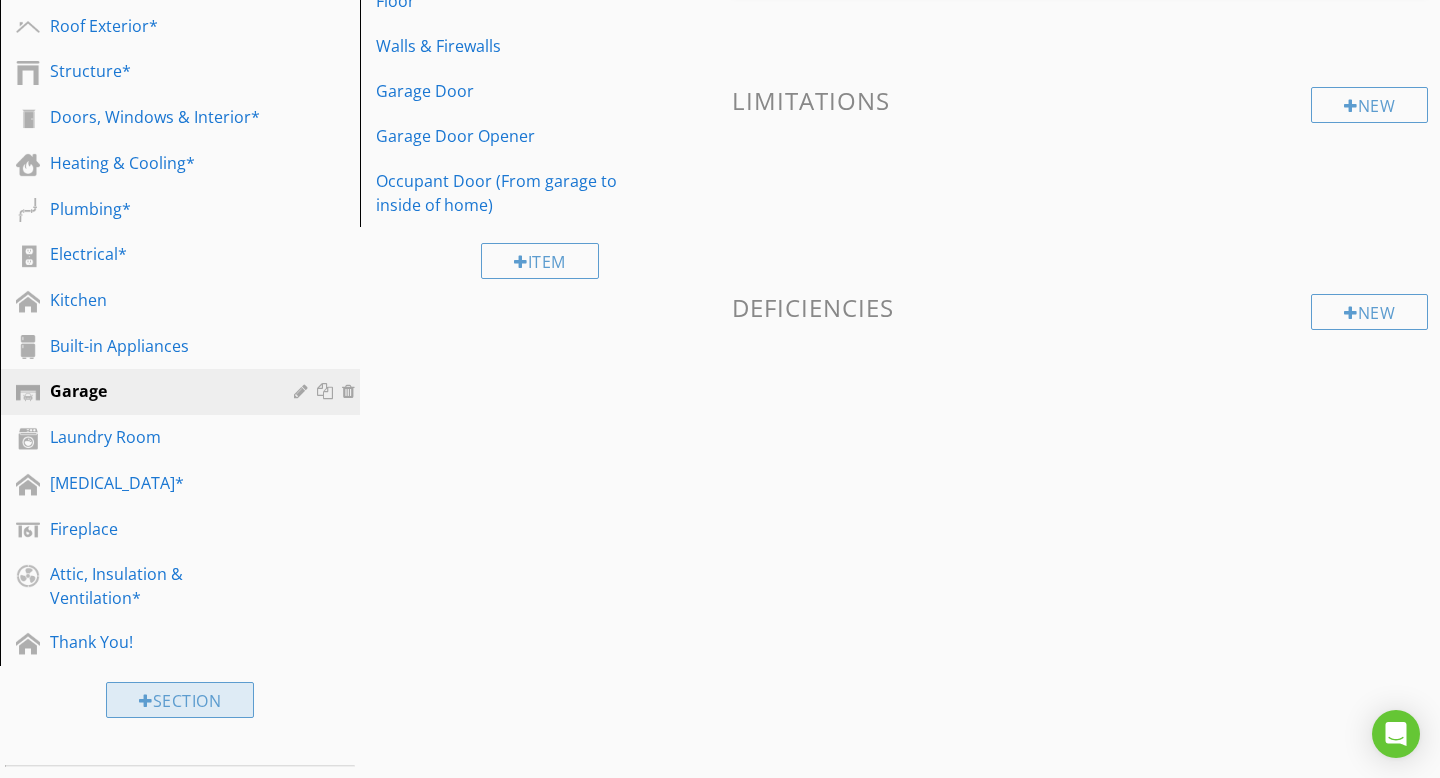 click on "Section" at bounding box center (180, 700) 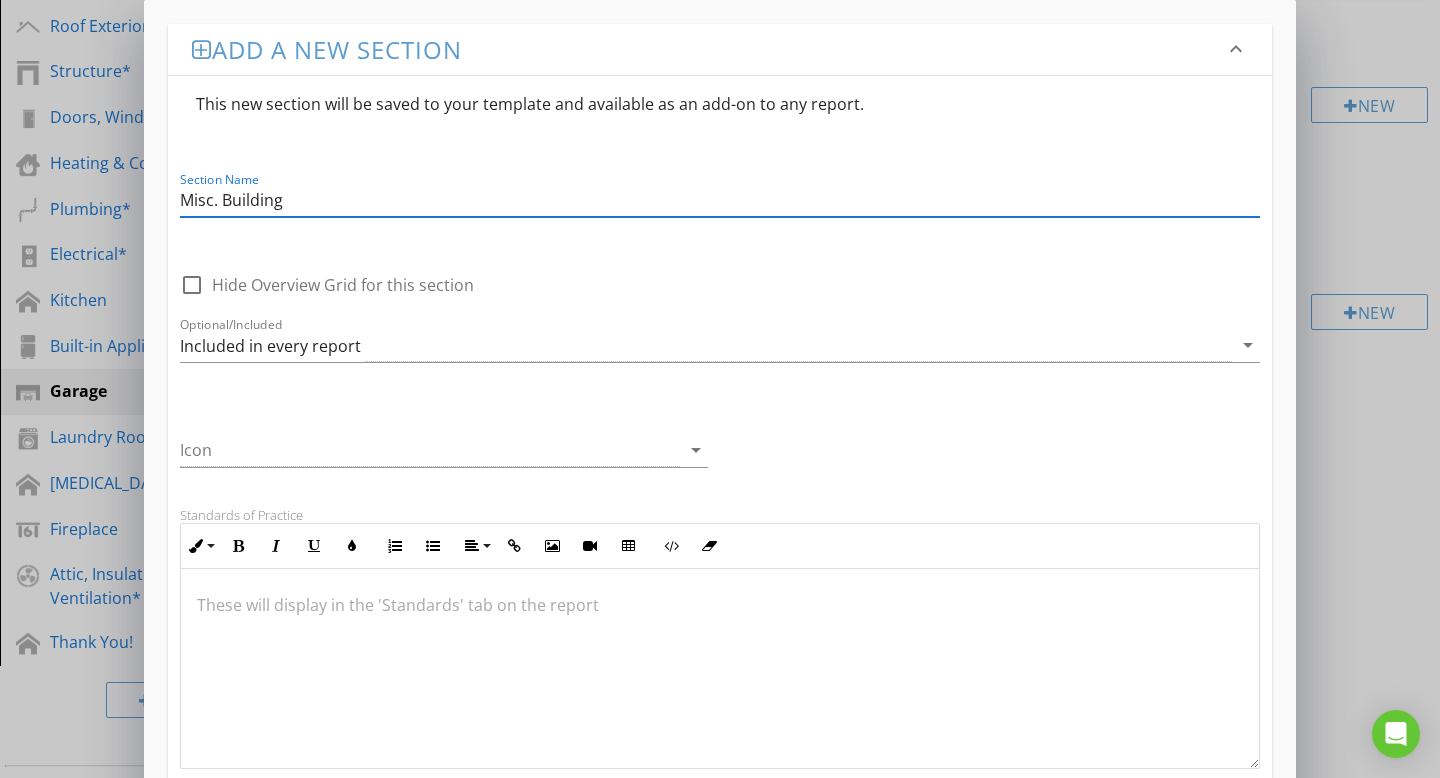 scroll, scrollTop: 1, scrollLeft: 0, axis: vertical 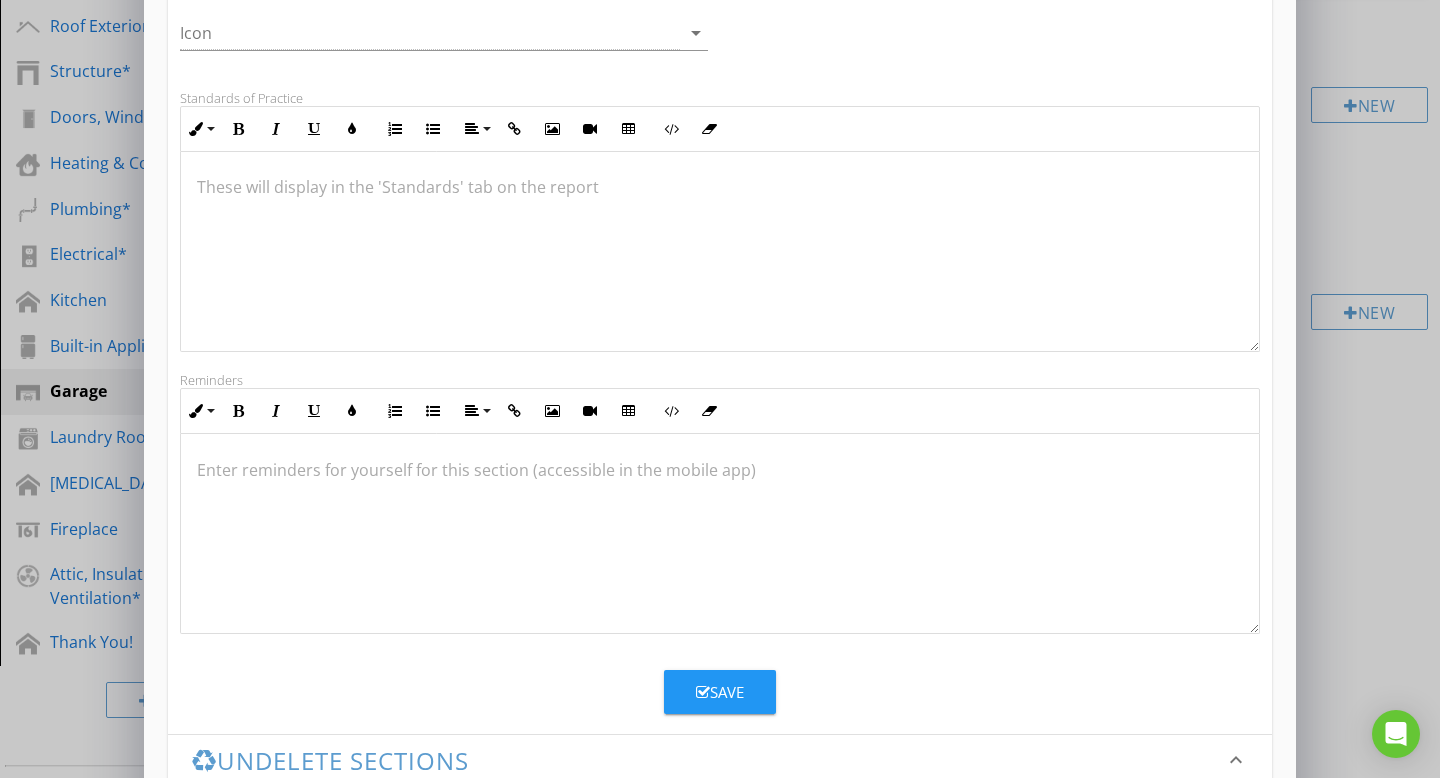 type on "Misc. Building" 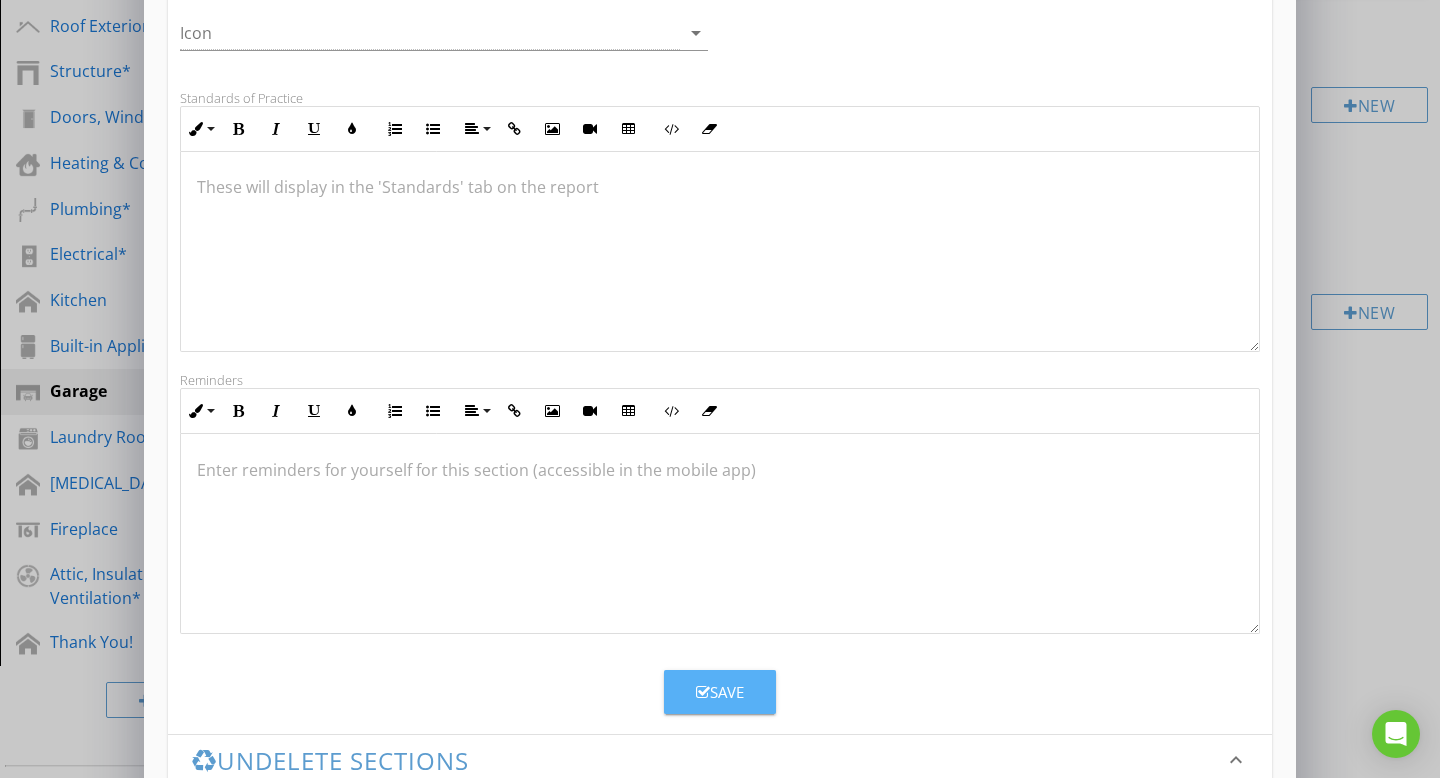 click at bounding box center (703, 692) 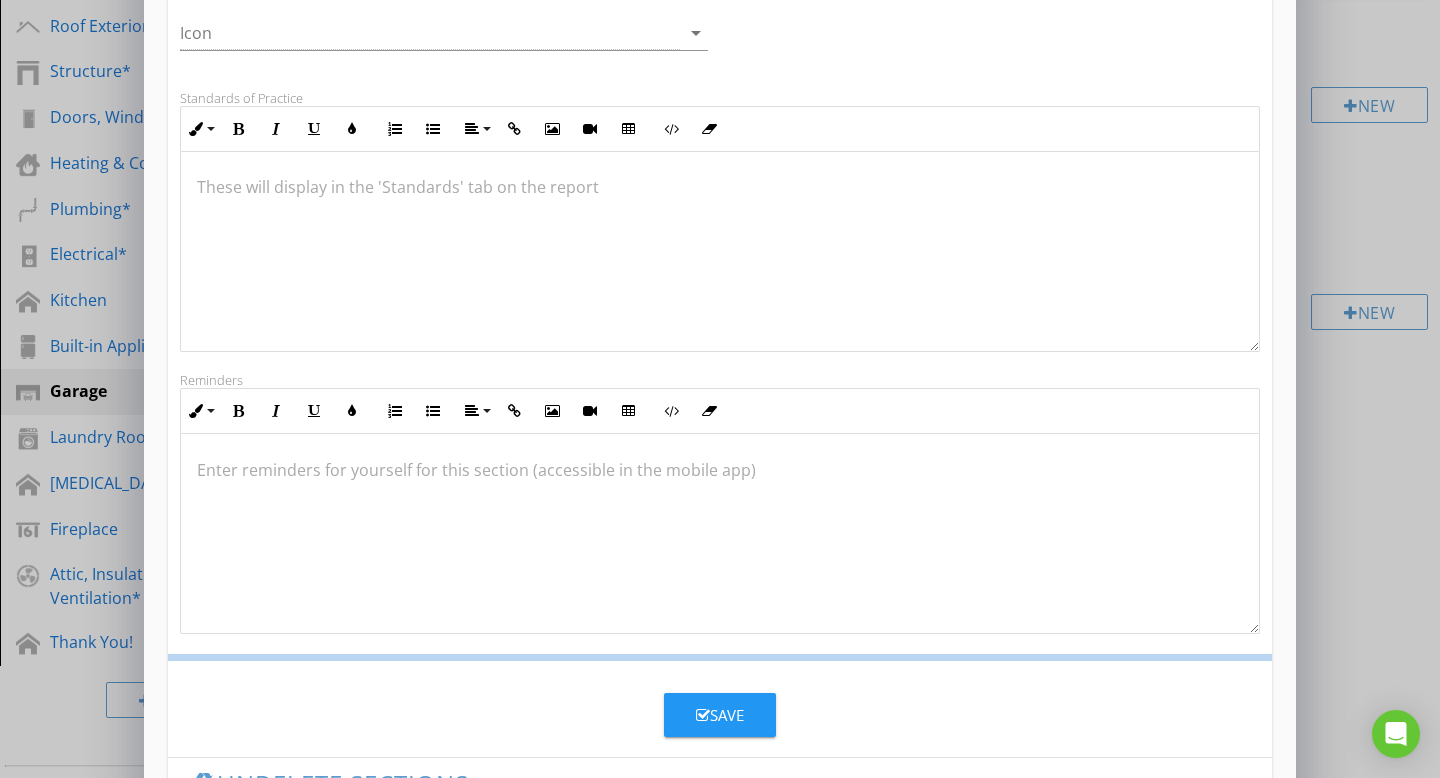 scroll, scrollTop: 376, scrollLeft: 0, axis: vertical 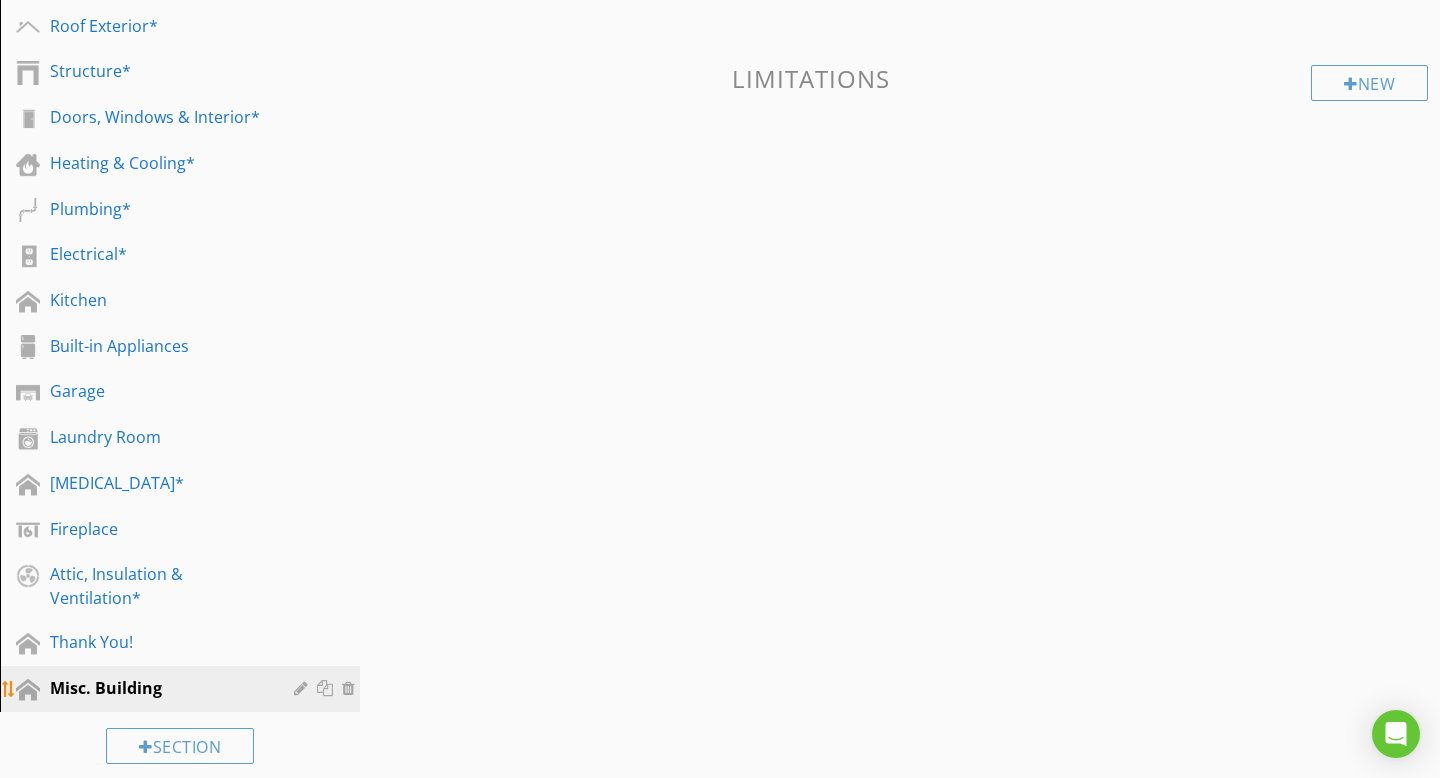 type 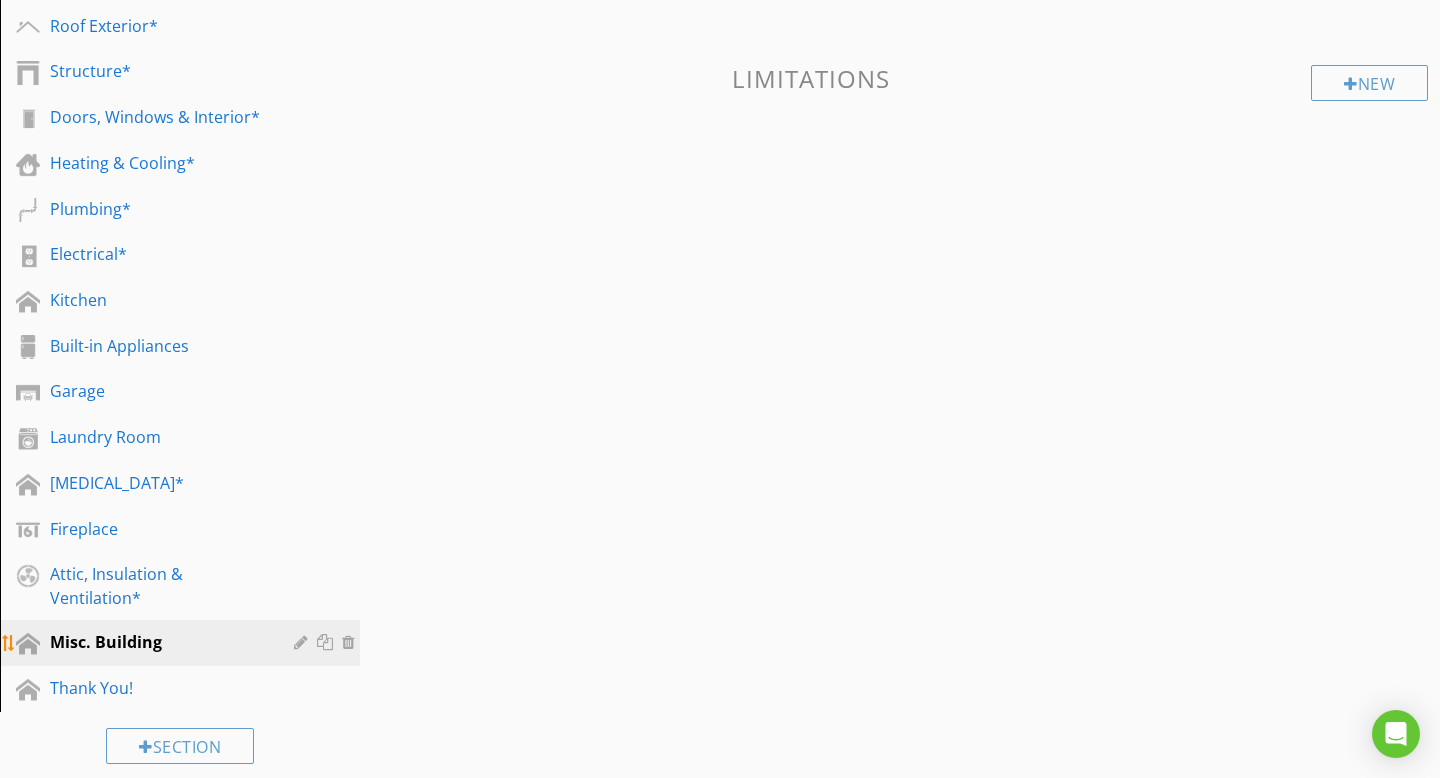 click on "Misc. Building" at bounding box center [157, 642] 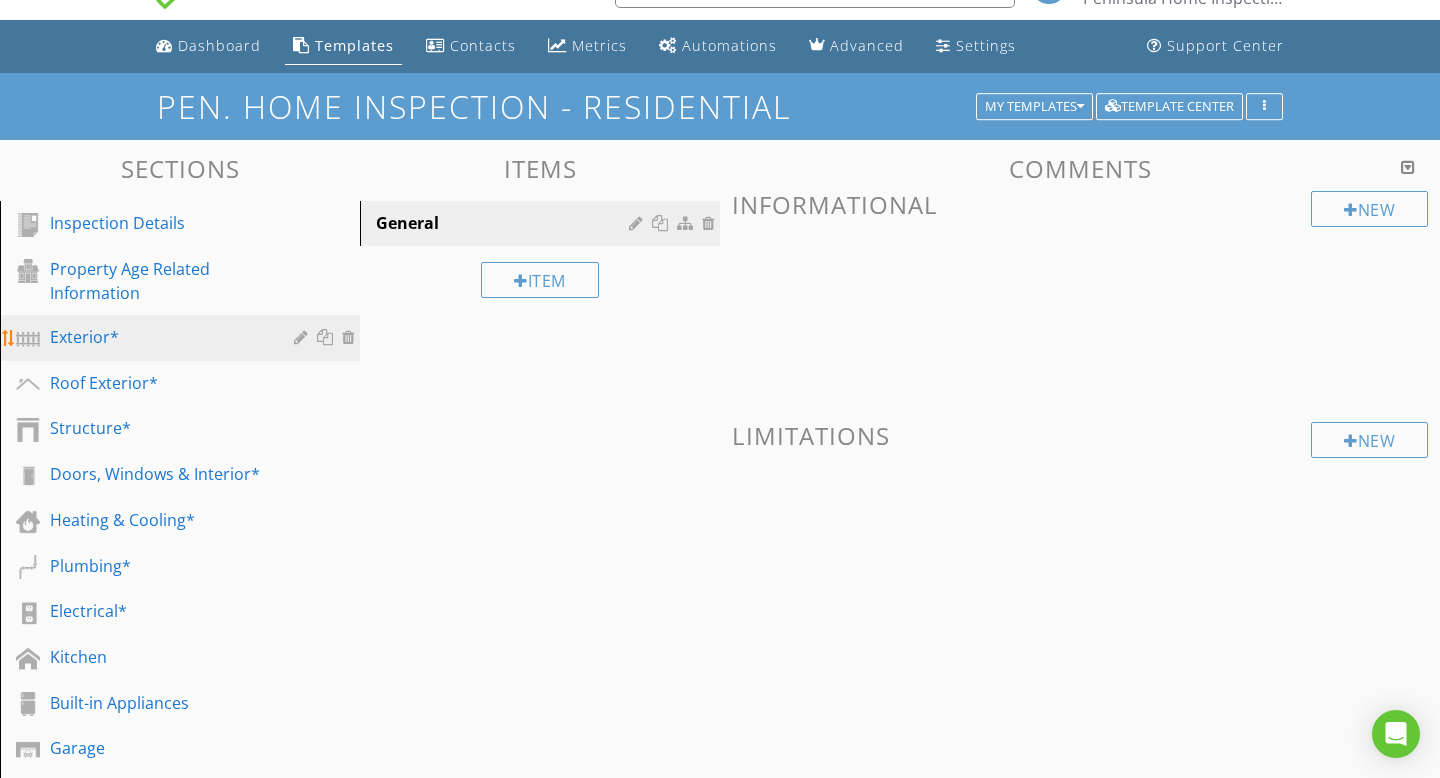 scroll, scrollTop: 46, scrollLeft: 0, axis: vertical 